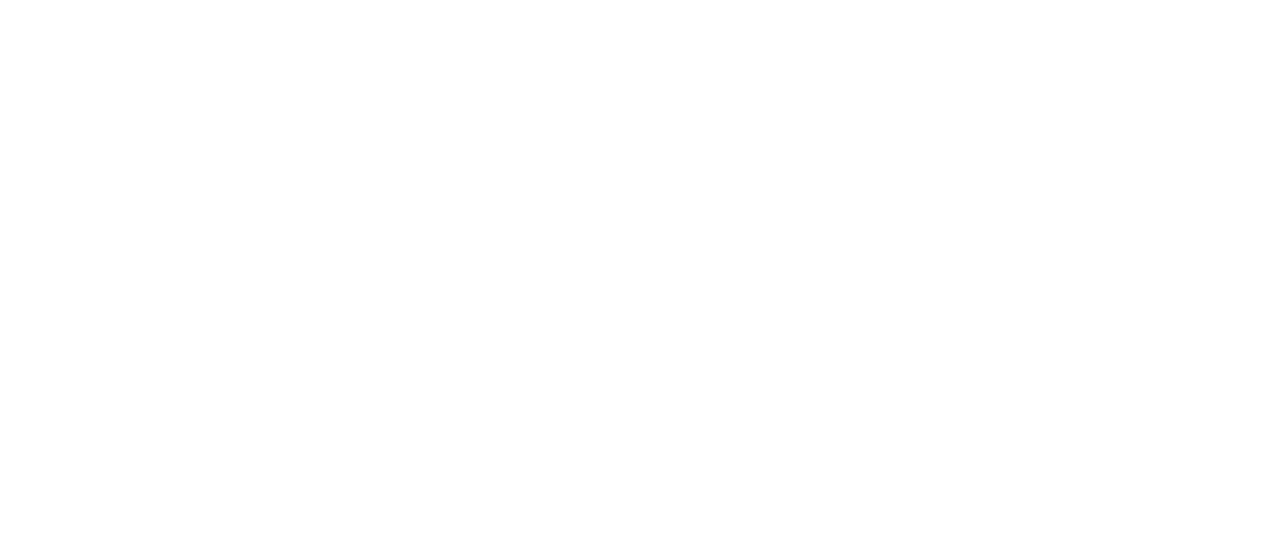 scroll, scrollTop: 0, scrollLeft: 0, axis: both 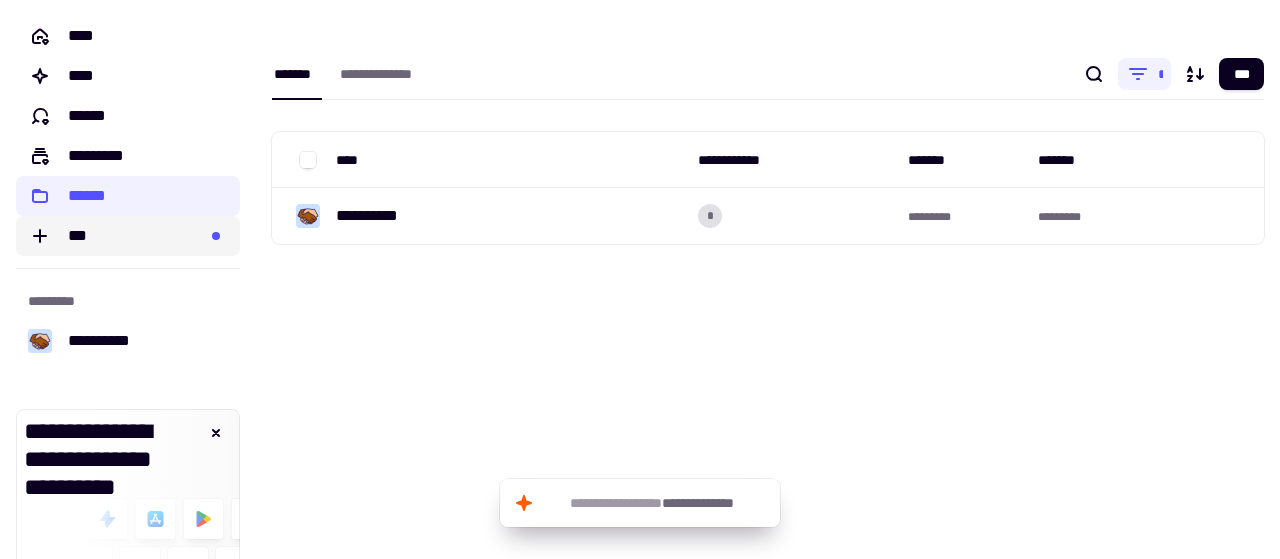 click on "***" 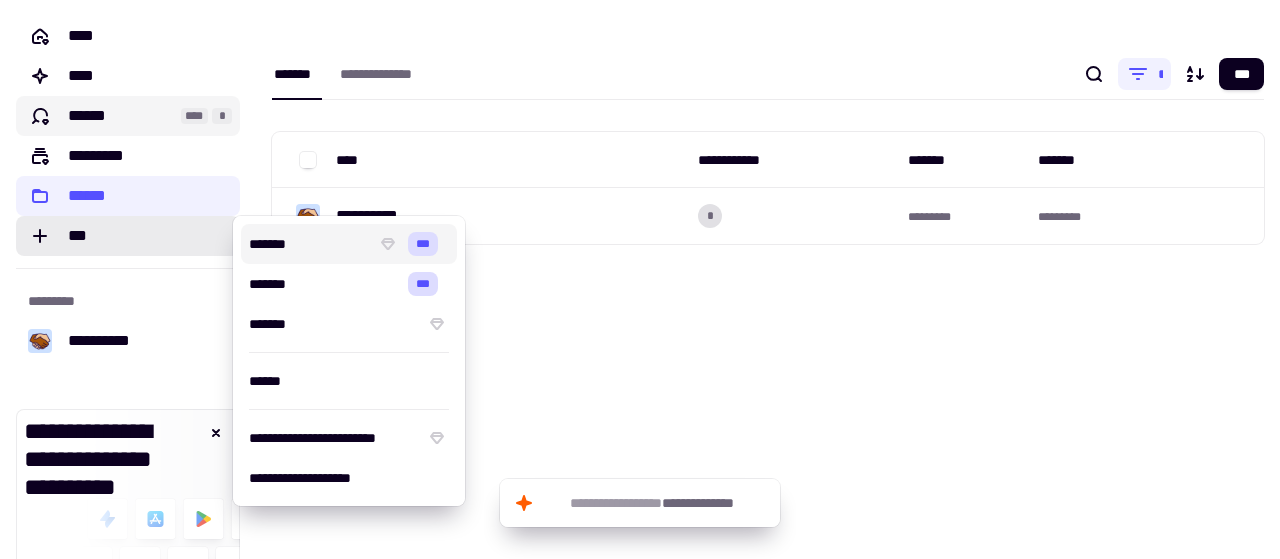 click on "******" 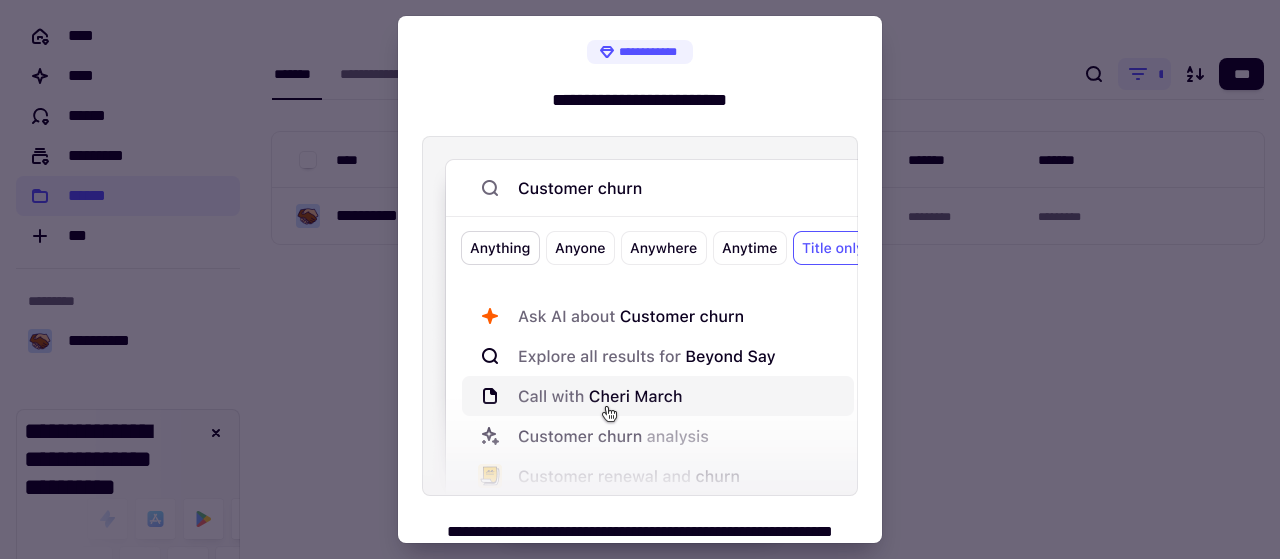 click at bounding box center (640, 279) 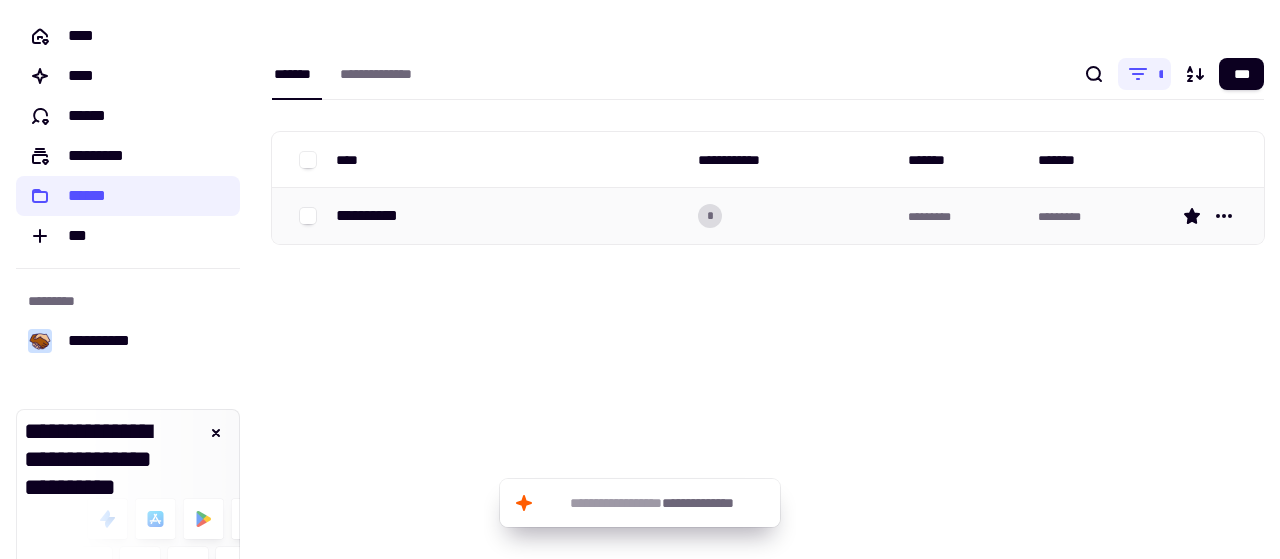 click on "**********" at bounding box center [375, 216] 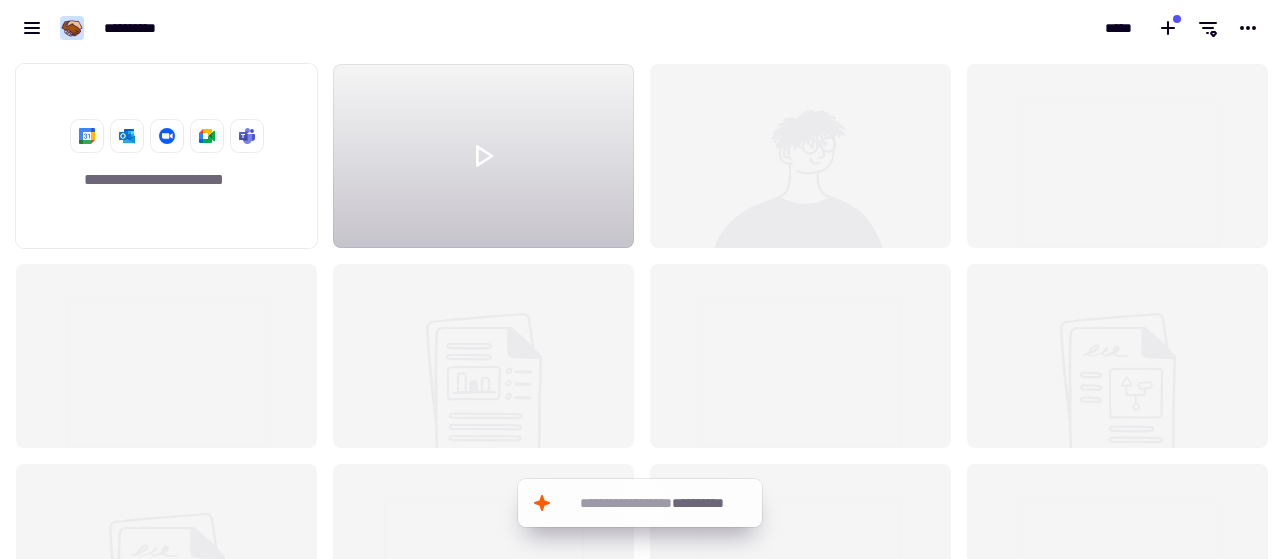 scroll, scrollTop: 16, scrollLeft: 16, axis: both 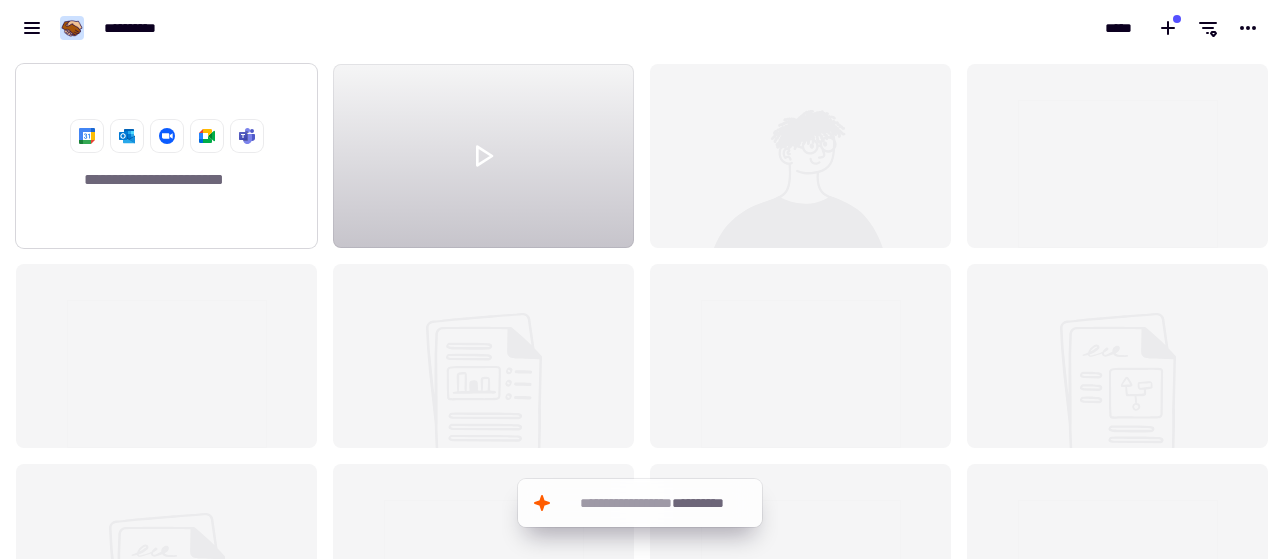 click on "**********" 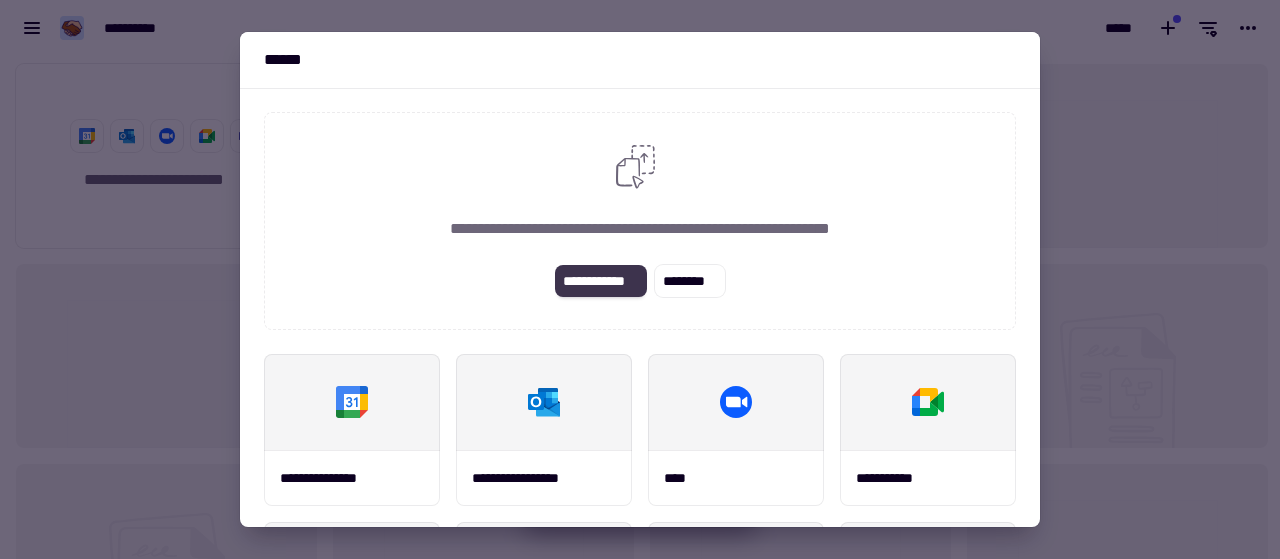 click on "**********" 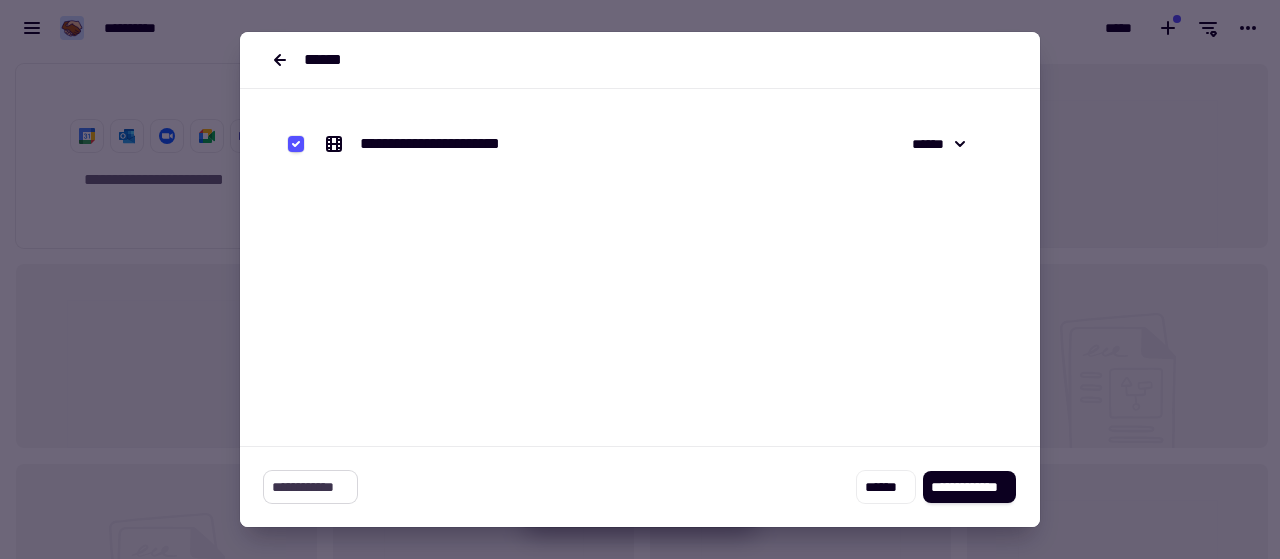 click on "**********" 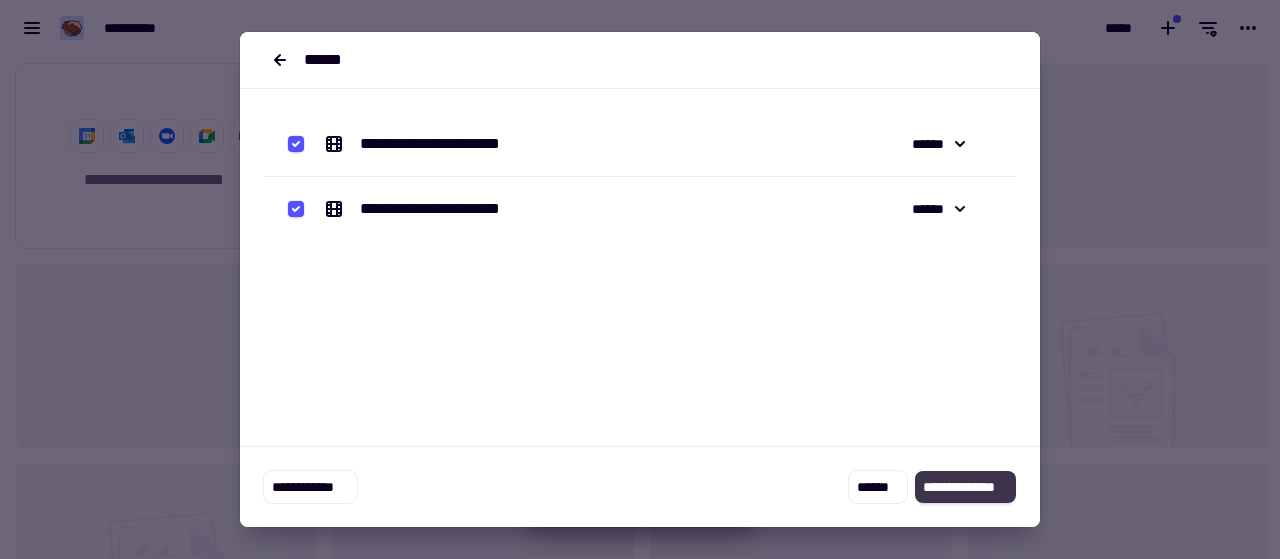 click on "**********" 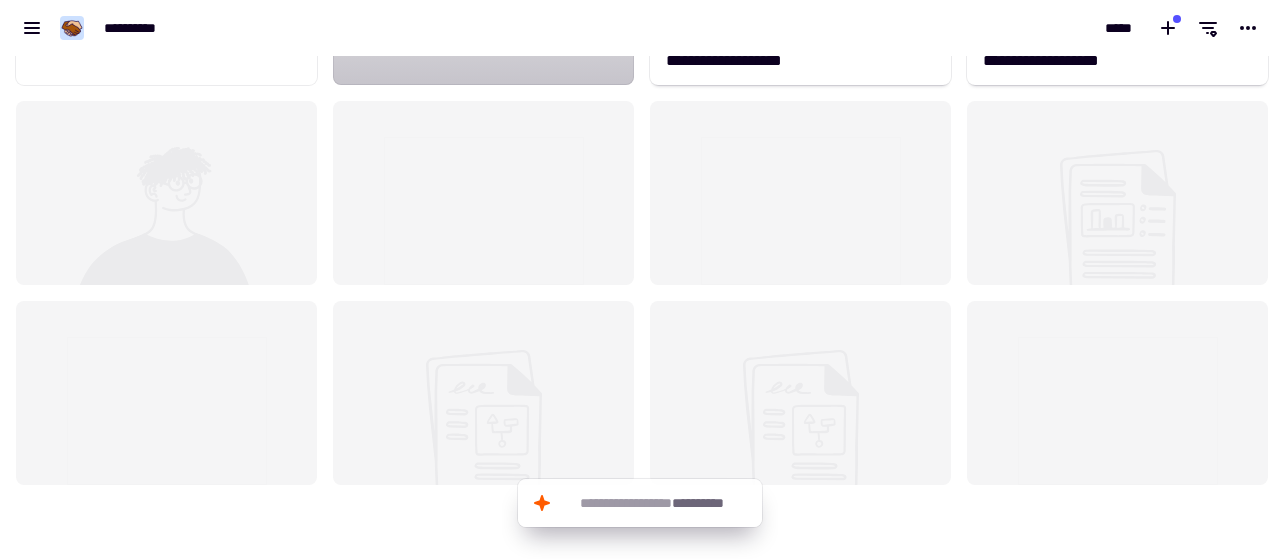 scroll, scrollTop: 0, scrollLeft: 0, axis: both 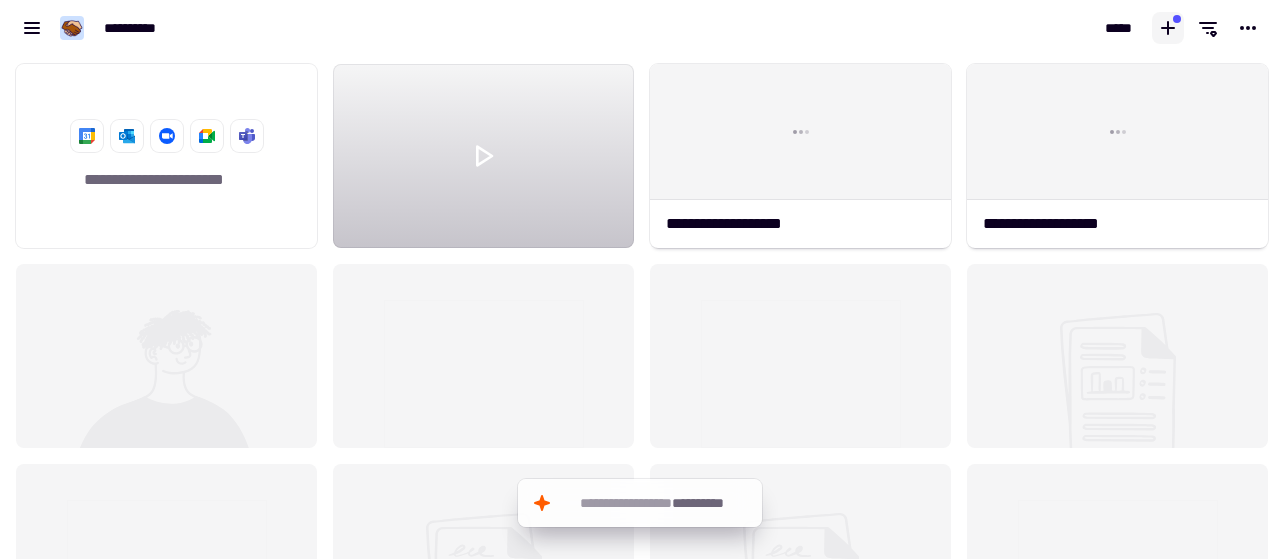 click 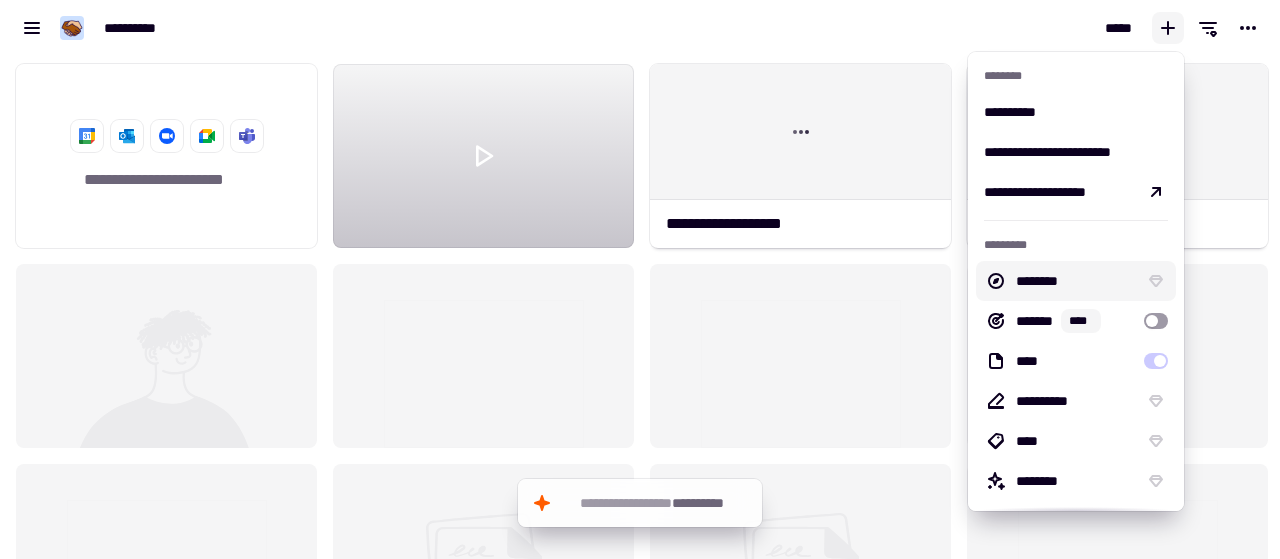 scroll, scrollTop: 38, scrollLeft: 0, axis: vertical 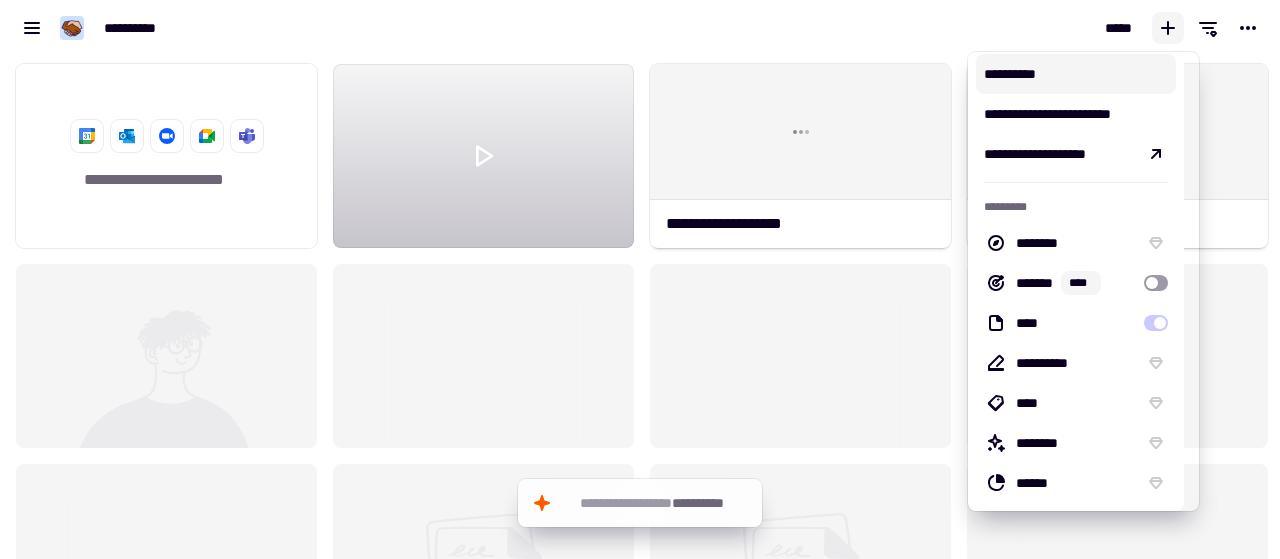 click on "**********" at bounding box center (1076, 74) 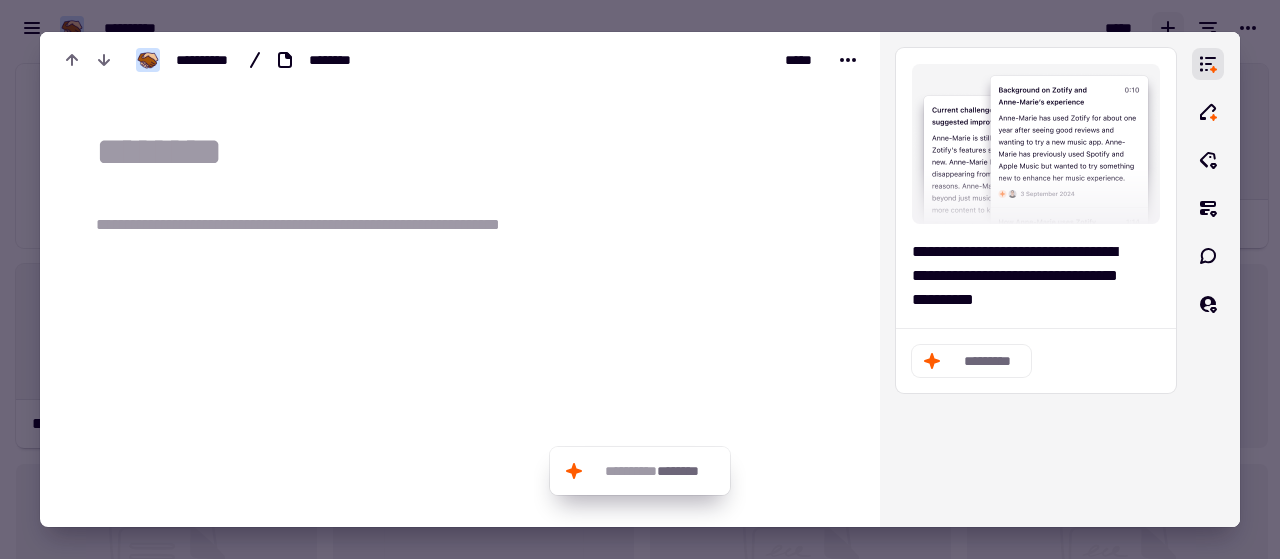 click at bounding box center (640, 279) 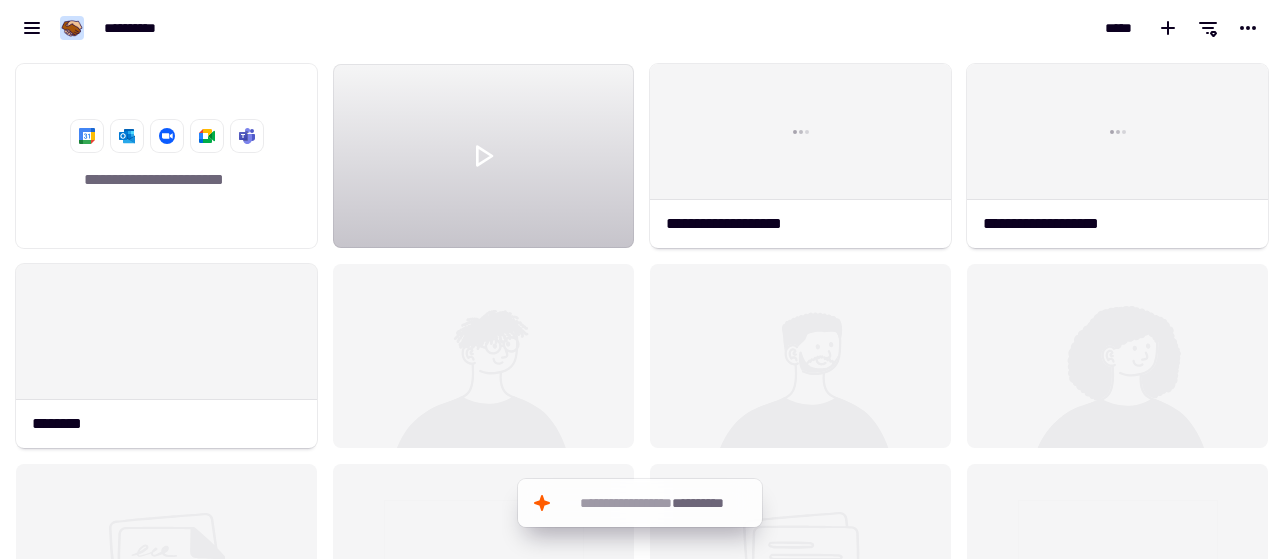 scroll, scrollTop: 16, scrollLeft: 16, axis: both 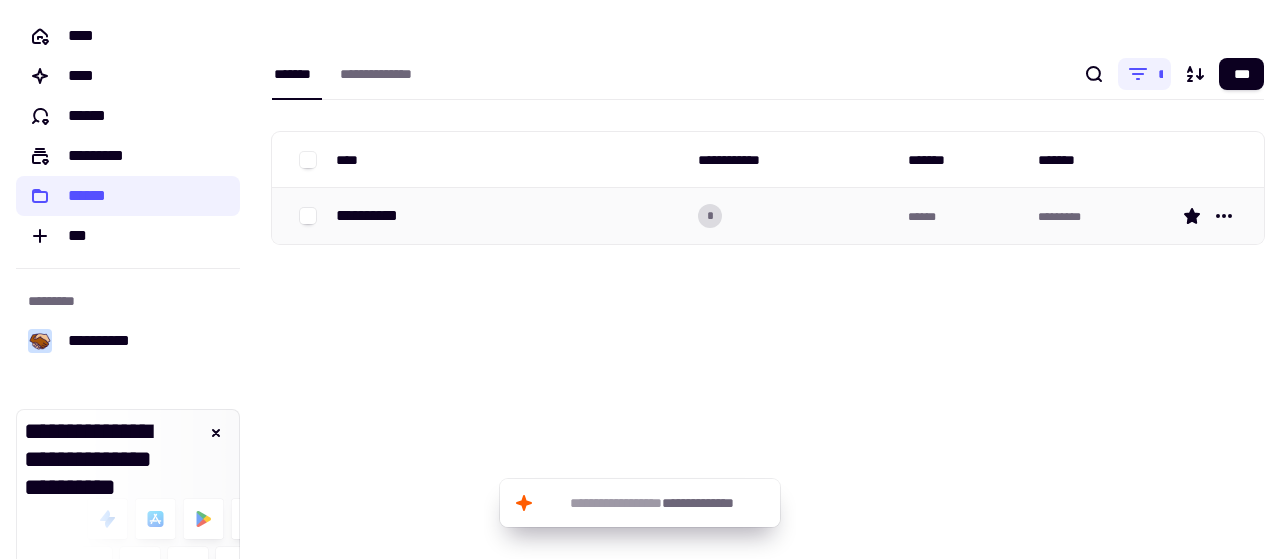 click on "**********" at bounding box center [509, 216] 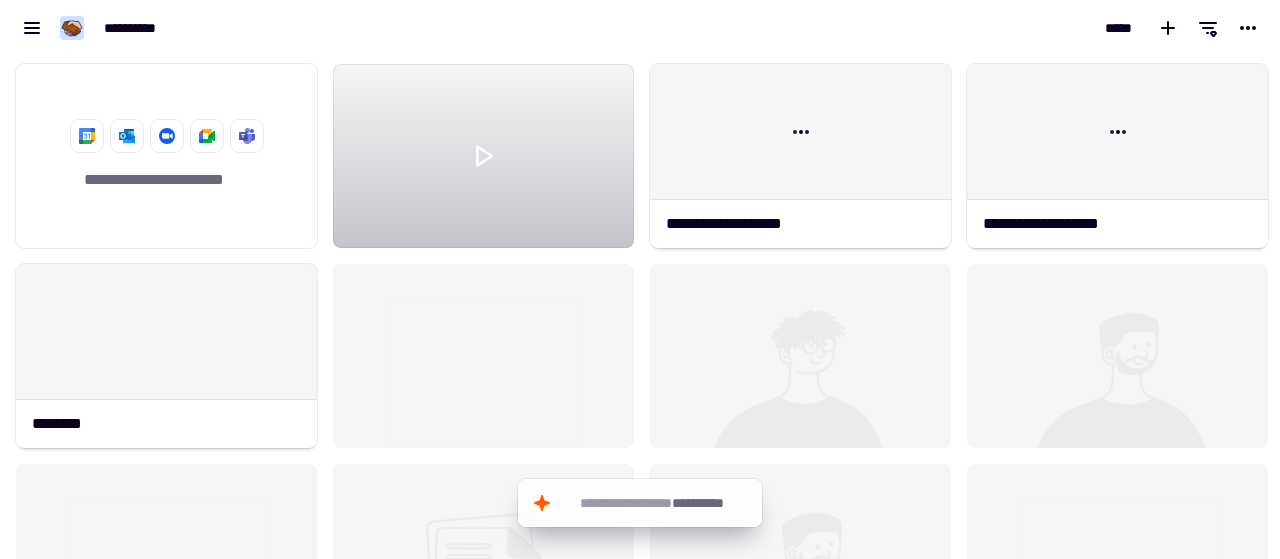 scroll, scrollTop: 16, scrollLeft: 16, axis: both 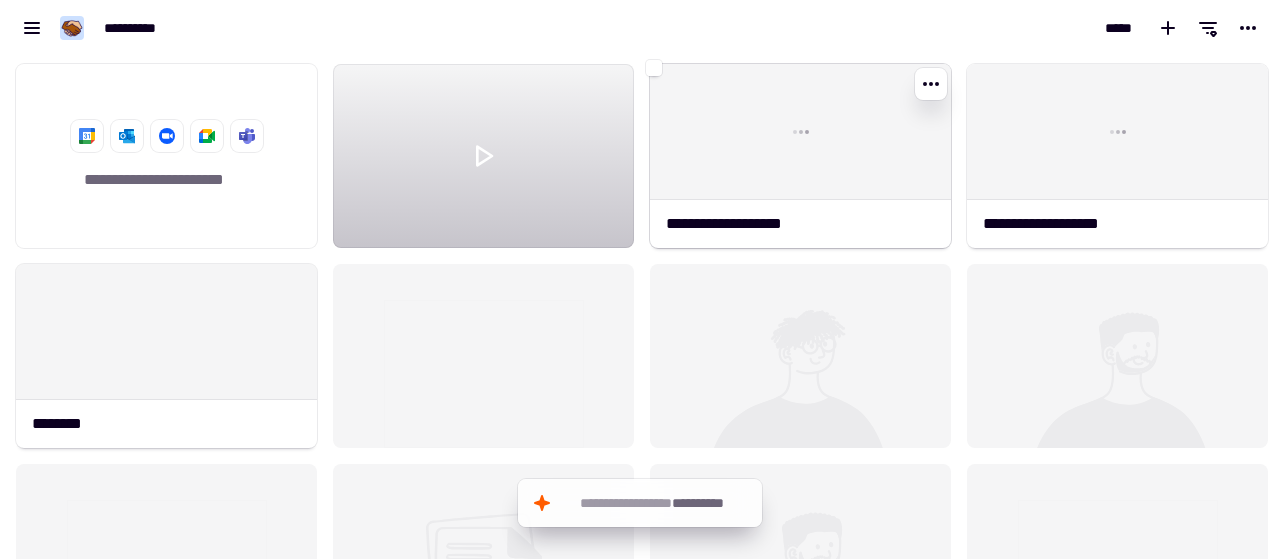 click 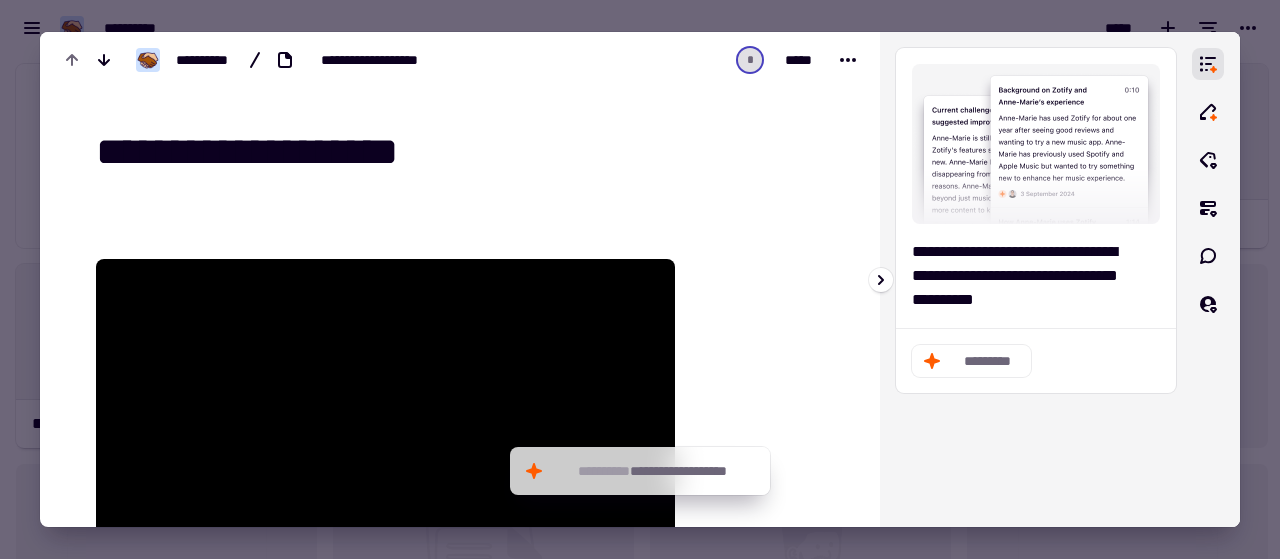 scroll, scrollTop: 63, scrollLeft: 0, axis: vertical 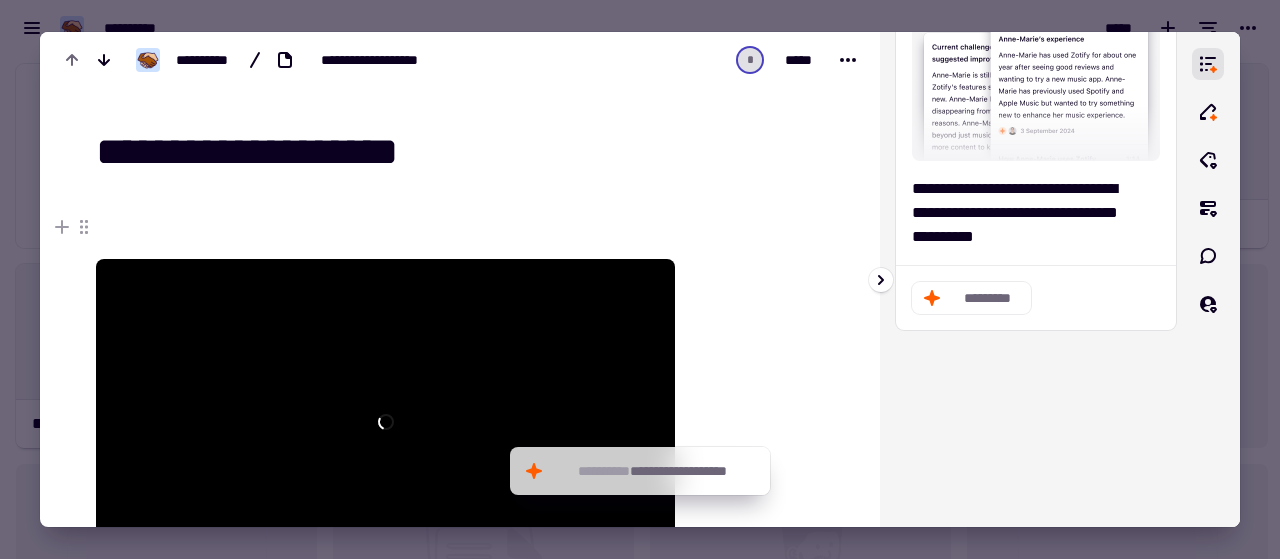 click on "*********" 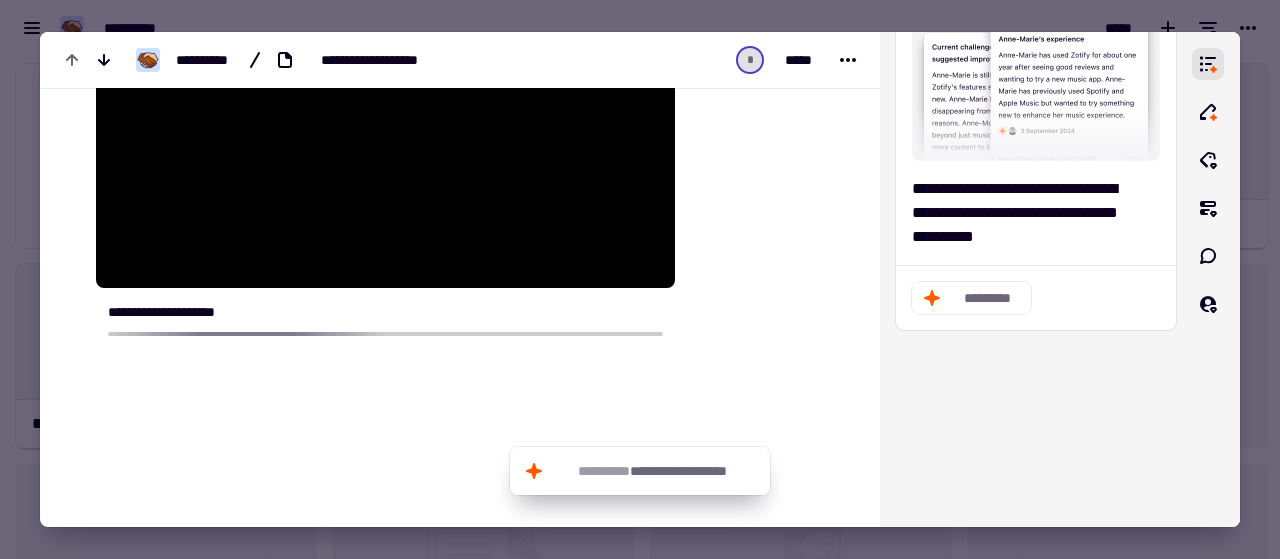 scroll, scrollTop: 34, scrollLeft: 0, axis: vertical 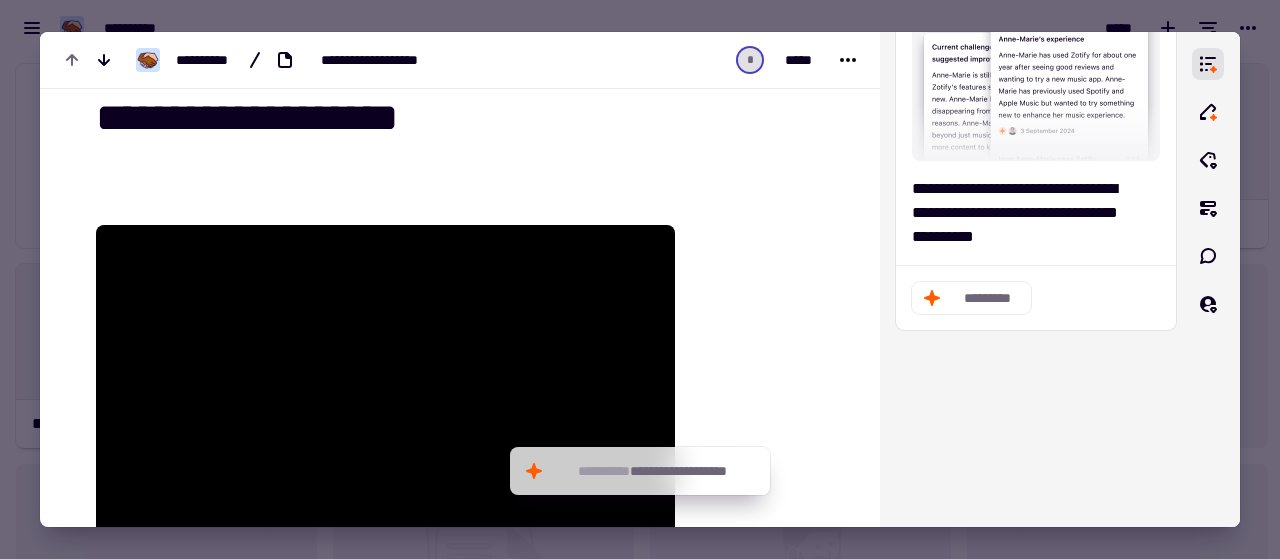 click at bounding box center (640, 279) 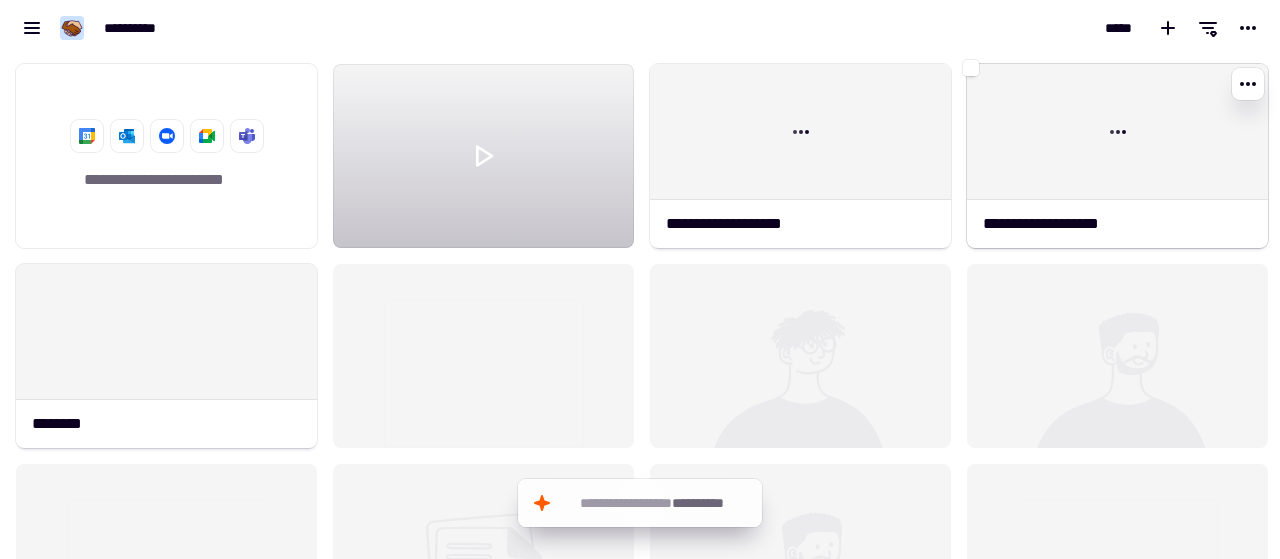 click 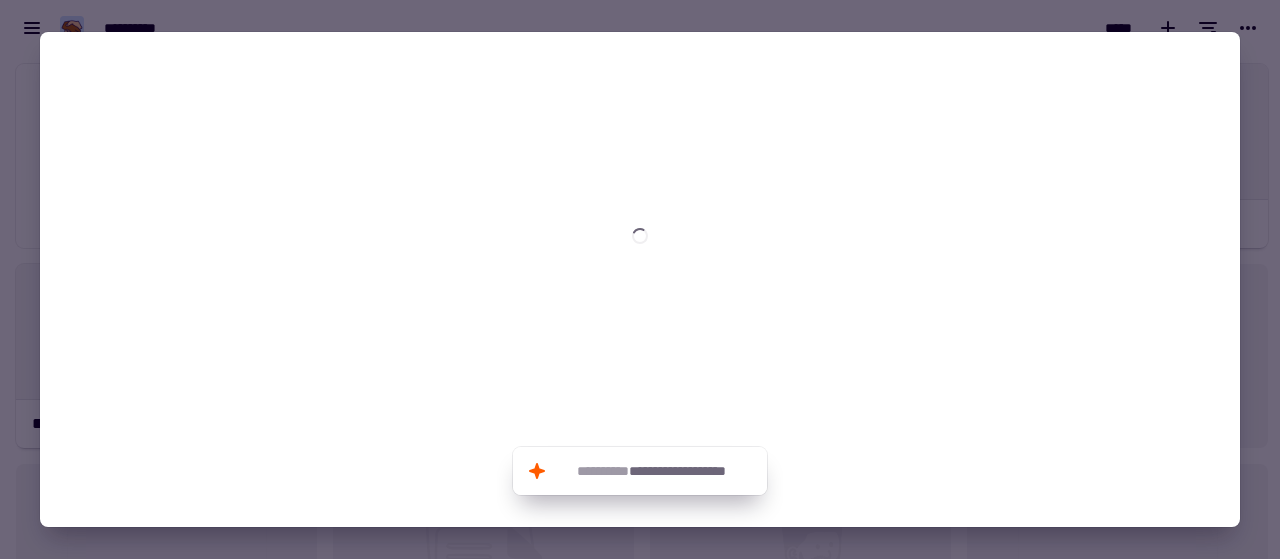 click at bounding box center [640, 279] 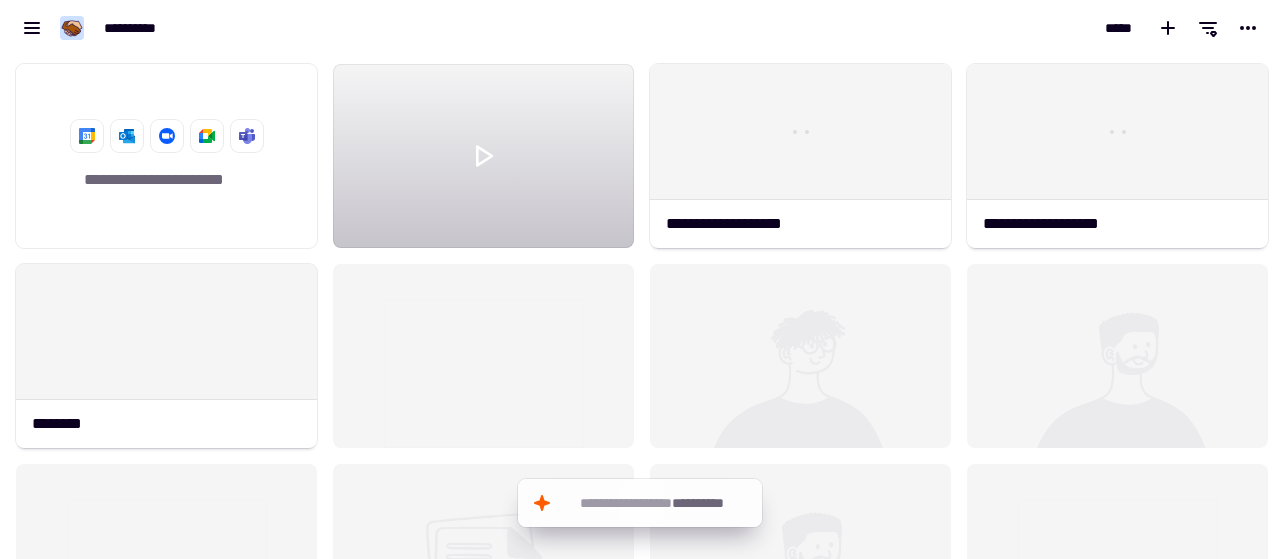 click 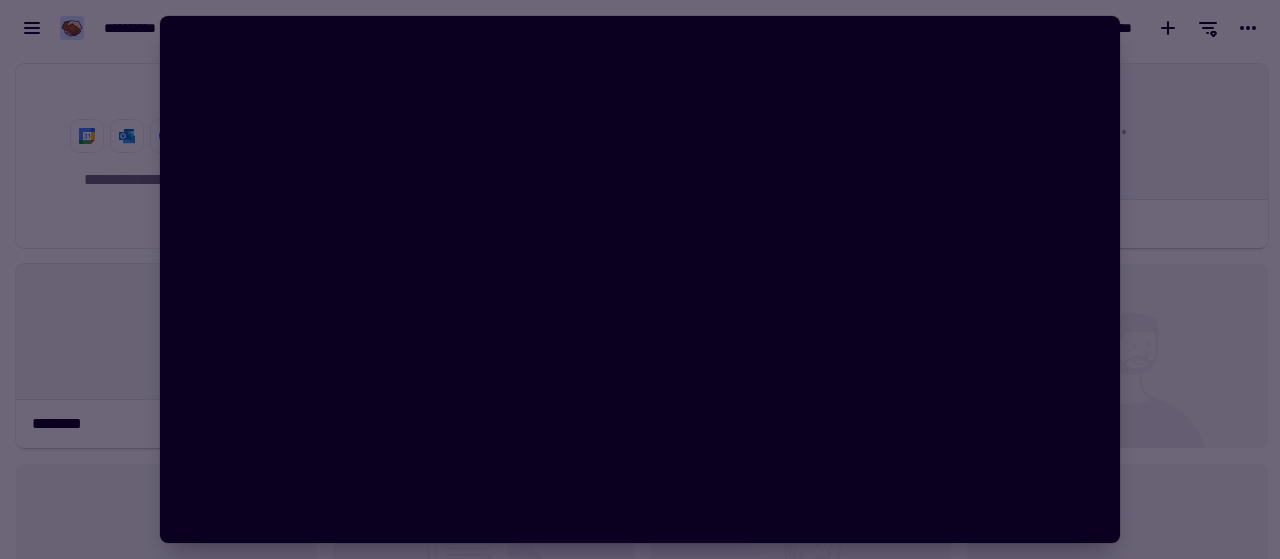 click at bounding box center (640, 279) 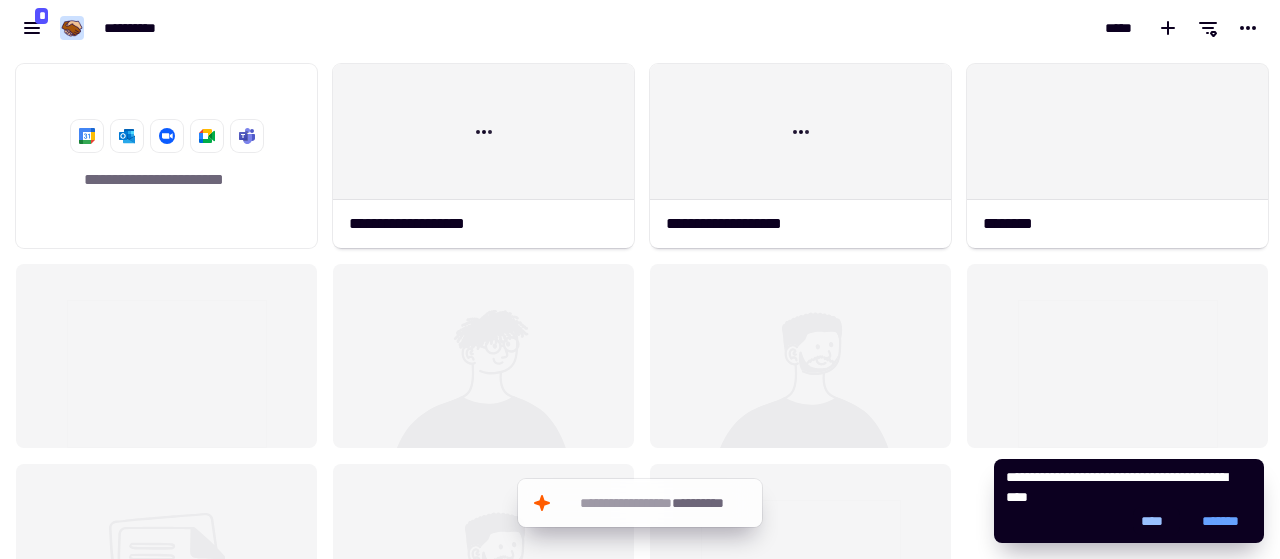 click on "****" 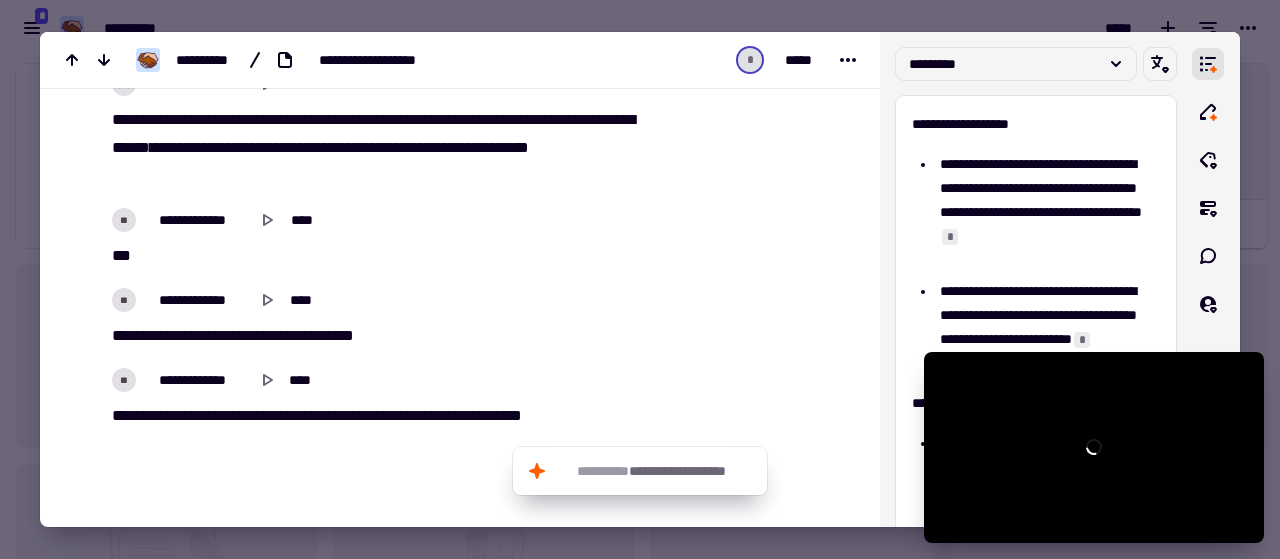 scroll, scrollTop: 2200, scrollLeft: 0, axis: vertical 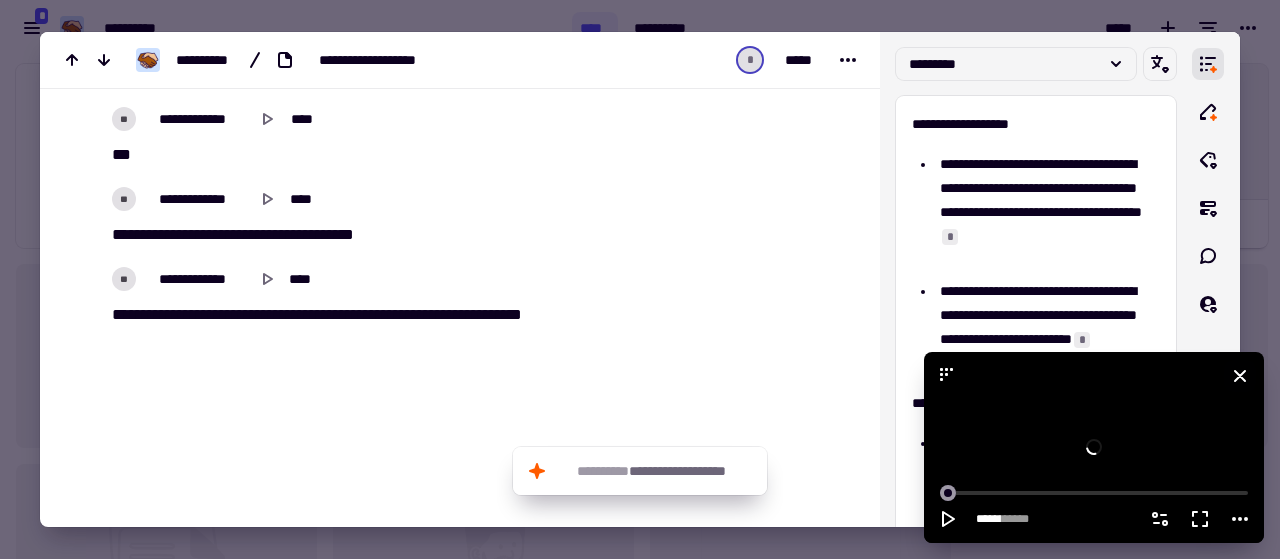 click 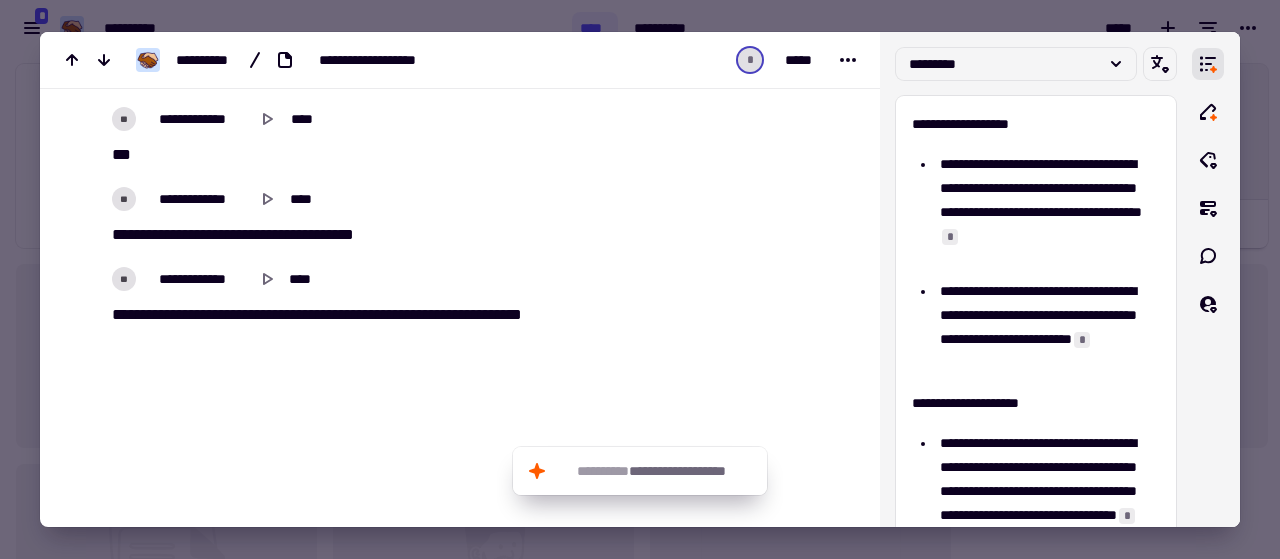 click at bounding box center [640, 279] 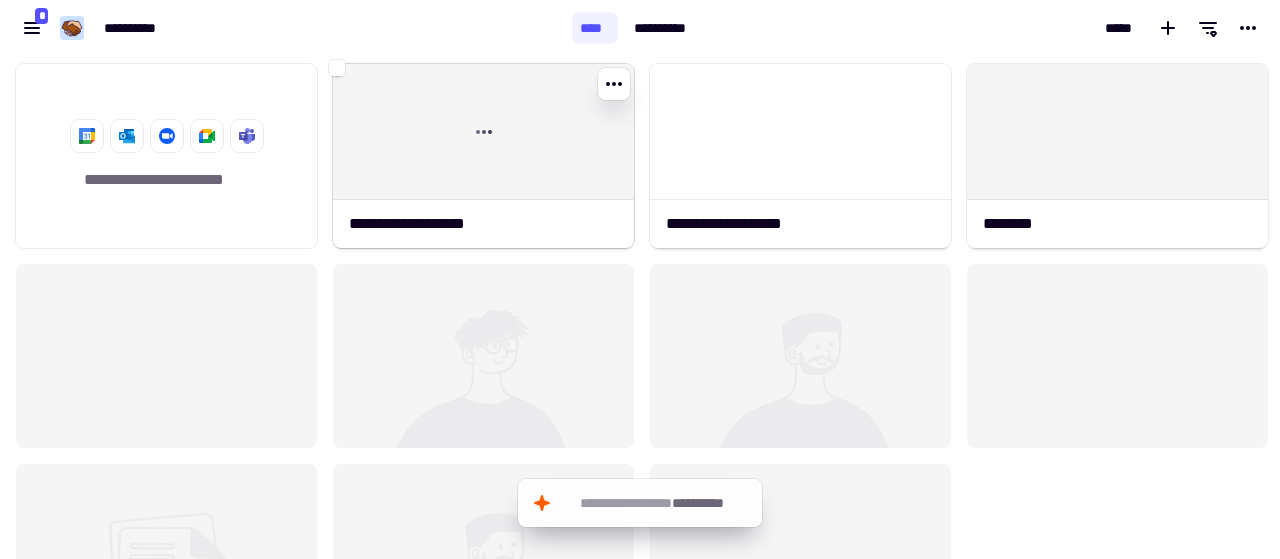 click 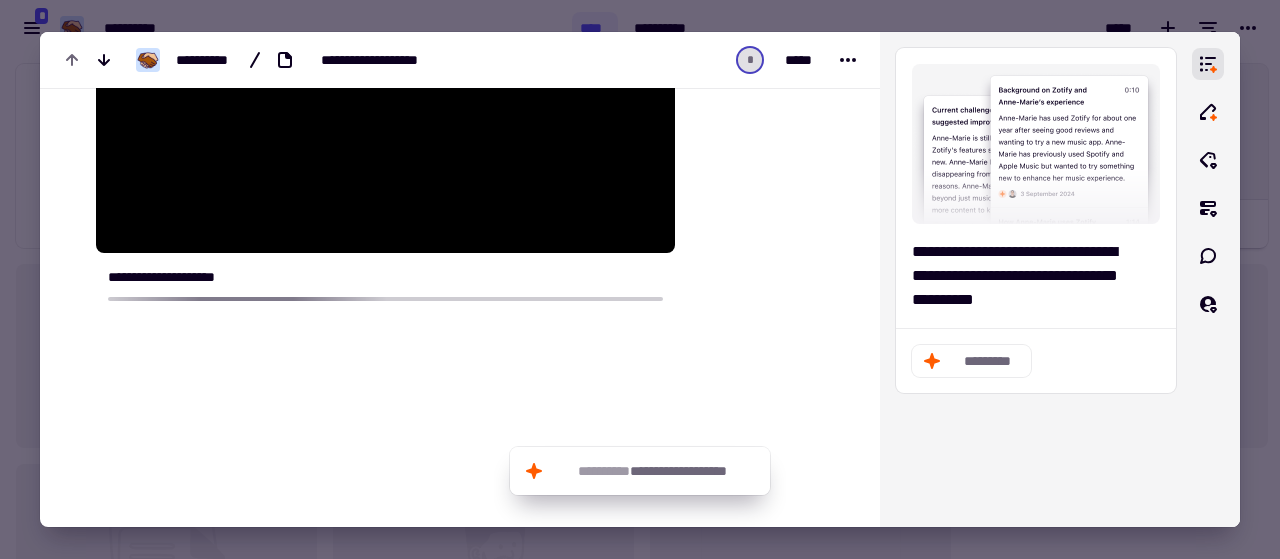scroll, scrollTop: 333, scrollLeft: 0, axis: vertical 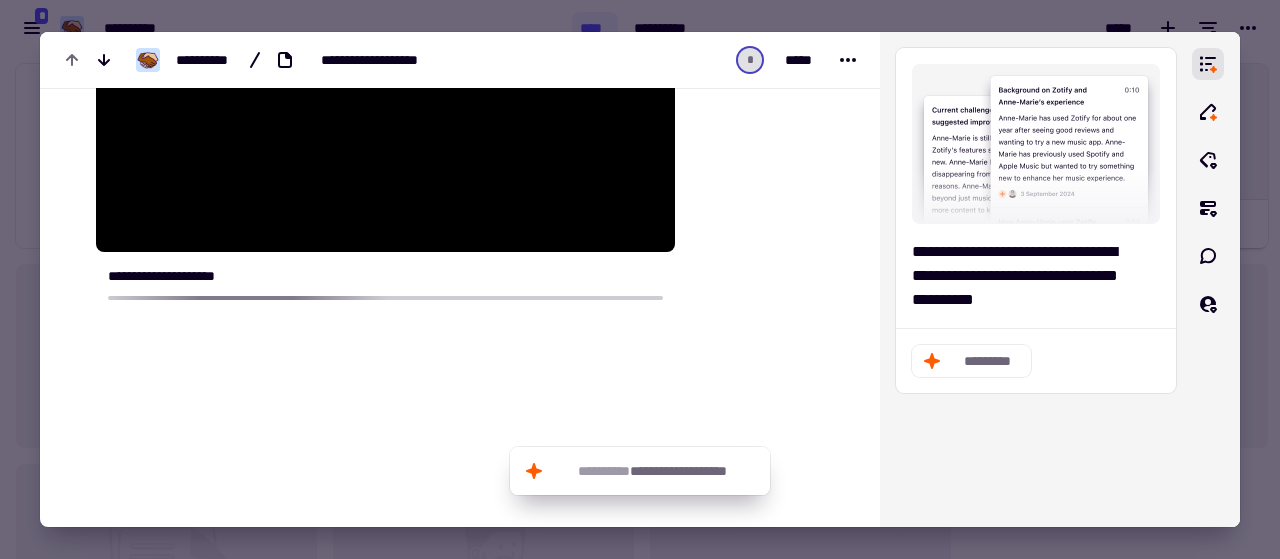 click at bounding box center [640, 279] 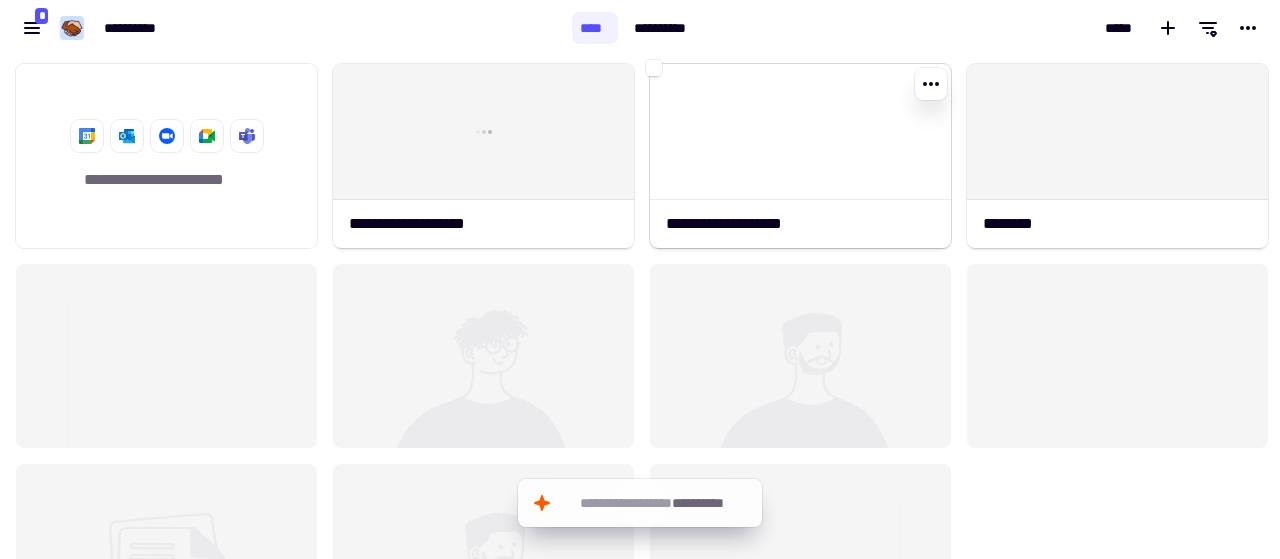 click 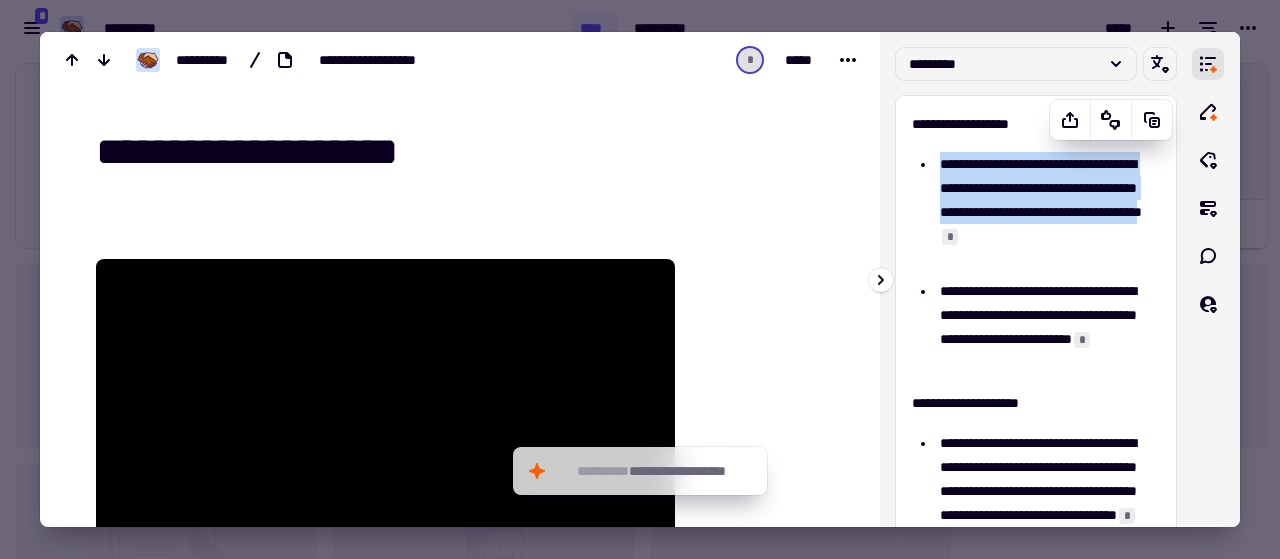 drag, startPoint x: 938, startPoint y: 160, endPoint x: 1124, endPoint y: 241, distance: 202.87189 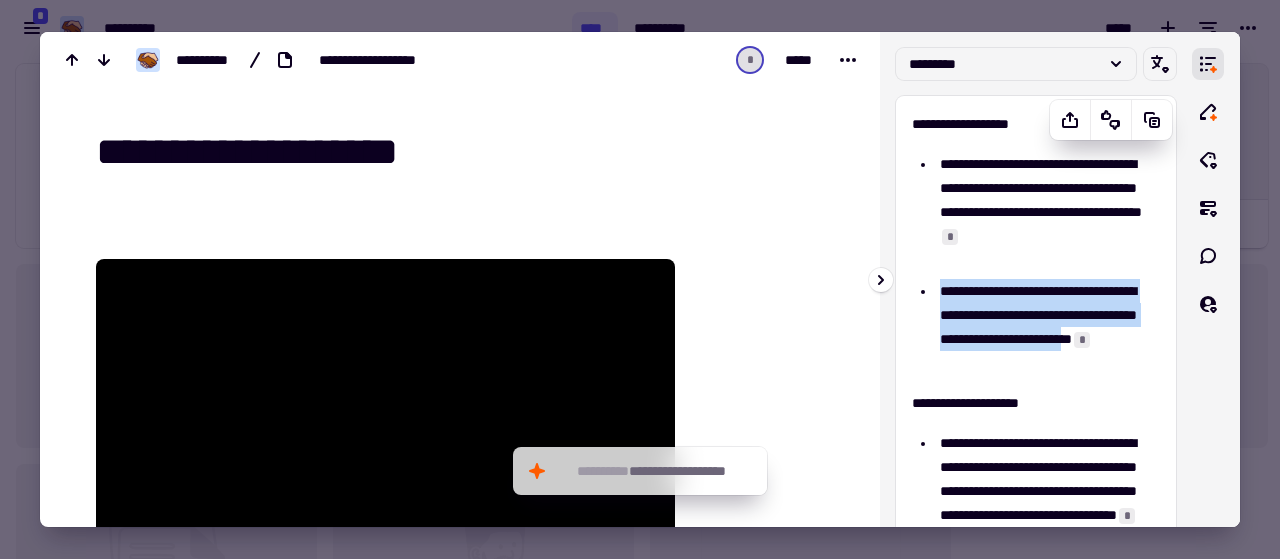 drag, startPoint x: 944, startPoint y: 290, endPoint x: 1044, endPoint y: 365, distance: 125 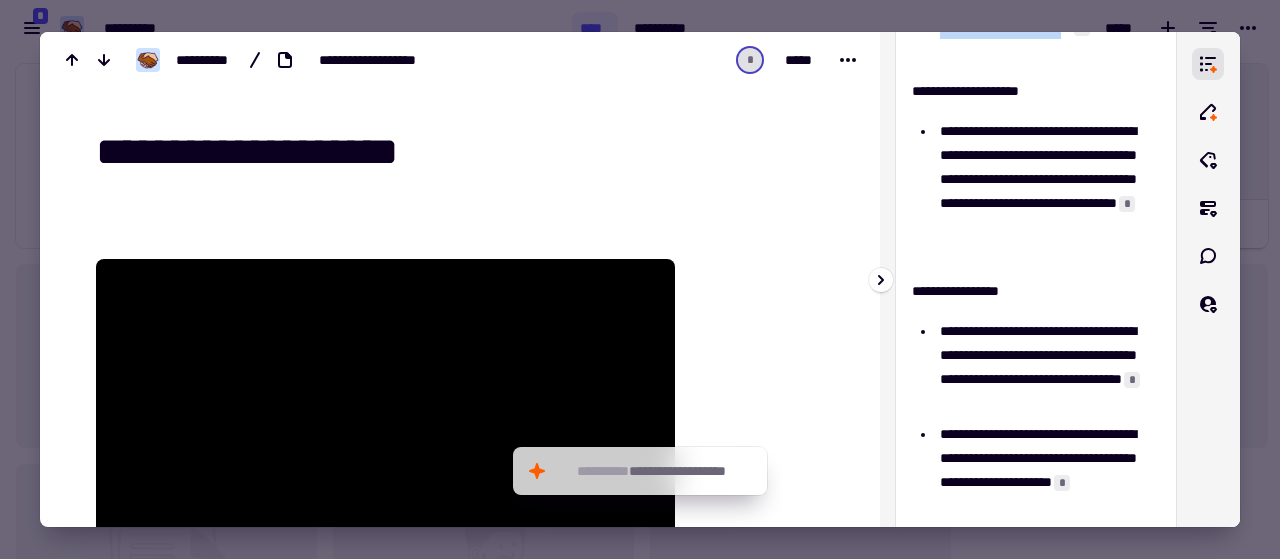 scroll, scrollTop: 266, scrollLeft: 0, axis: vertical 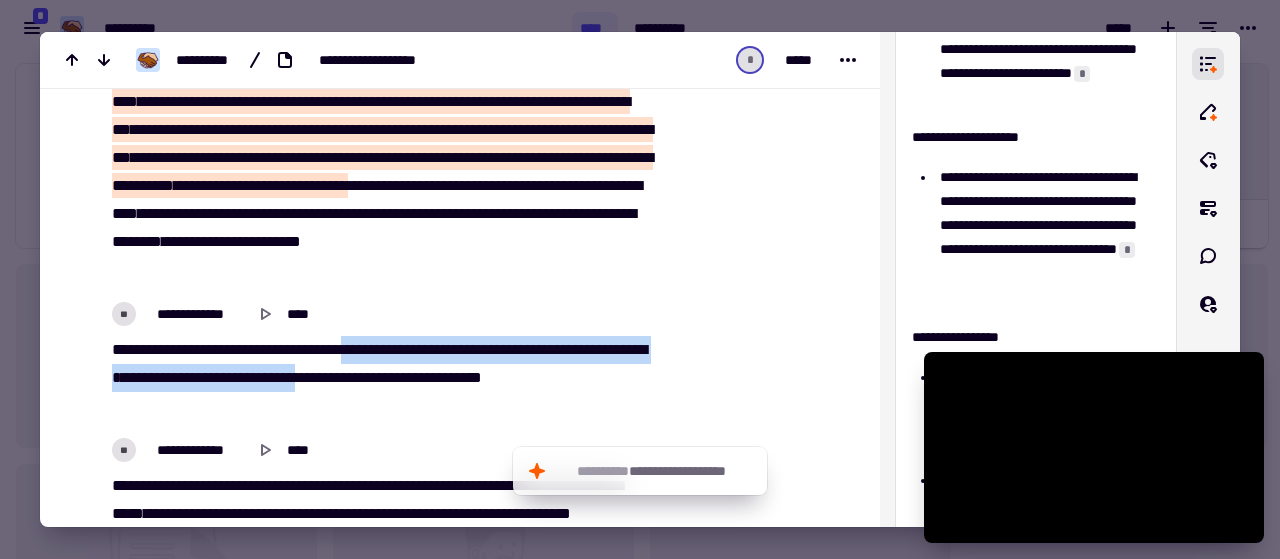 drag, startPoint x: 378, startPoint y: 340, endPoint x: 444, endPoint y: 374, distance: 74.24284 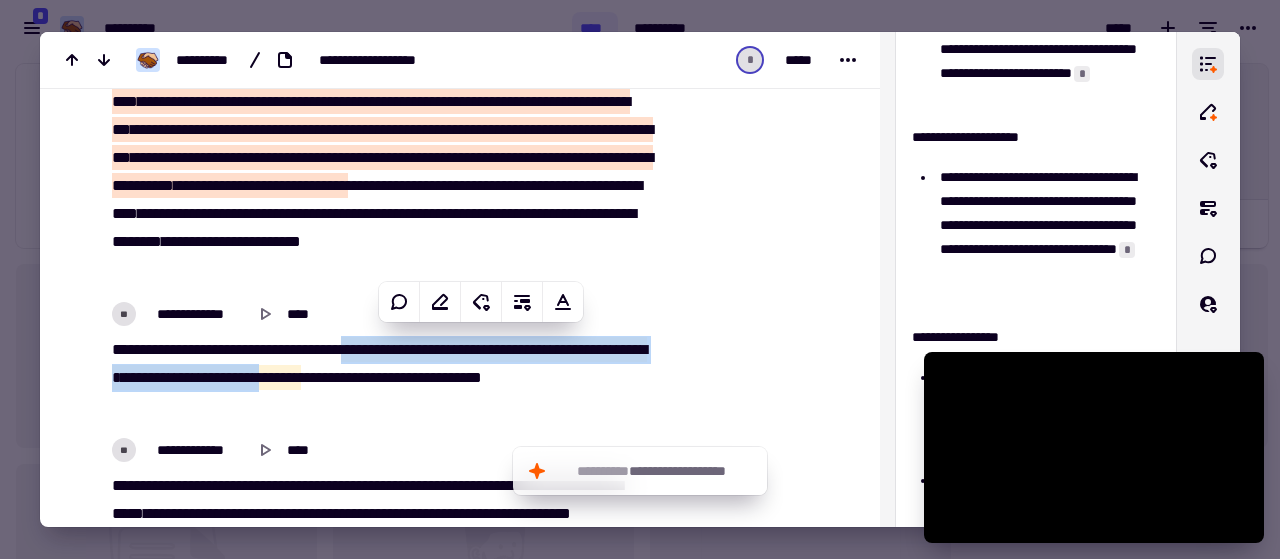 copy on "[PHONE]" 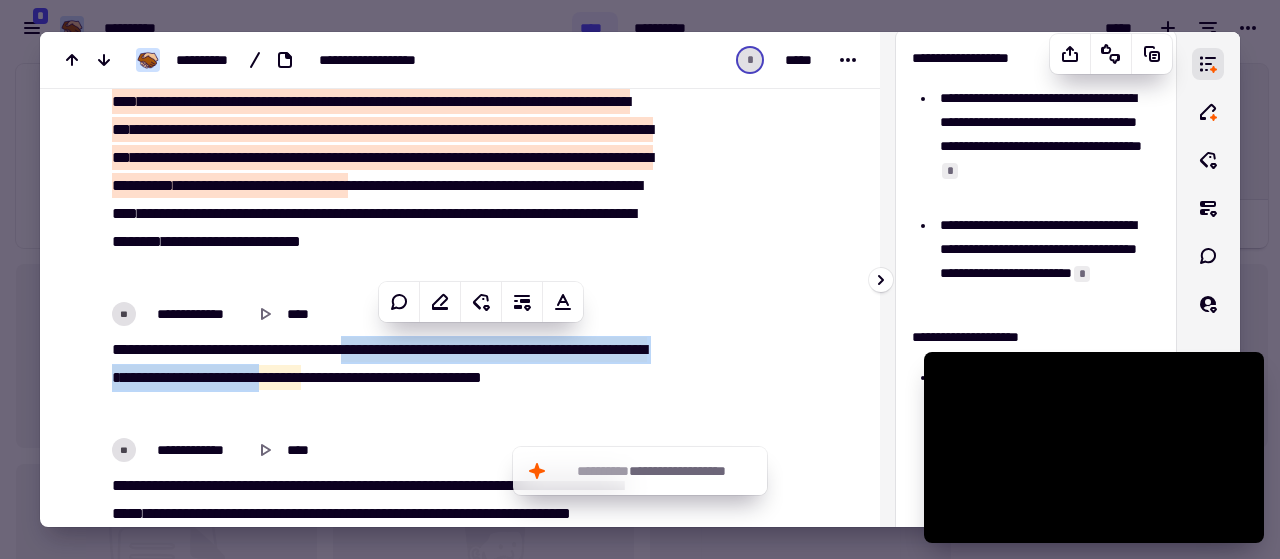 scroll, scrollTop: 0, scrollLeft: 0, axis: both 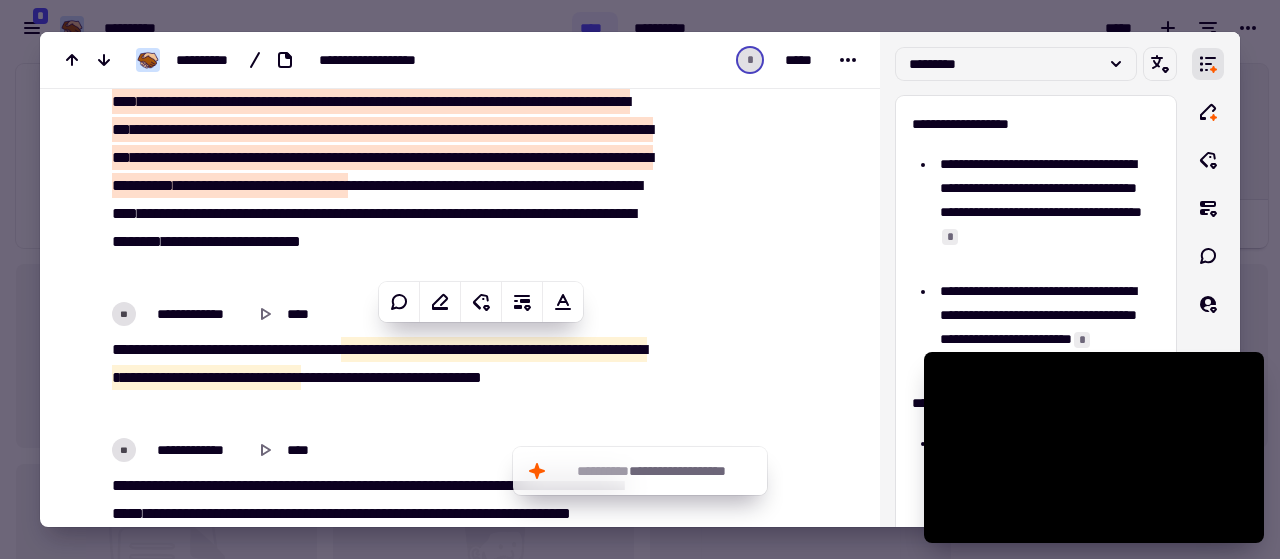 click at bounding box center [640, 279] 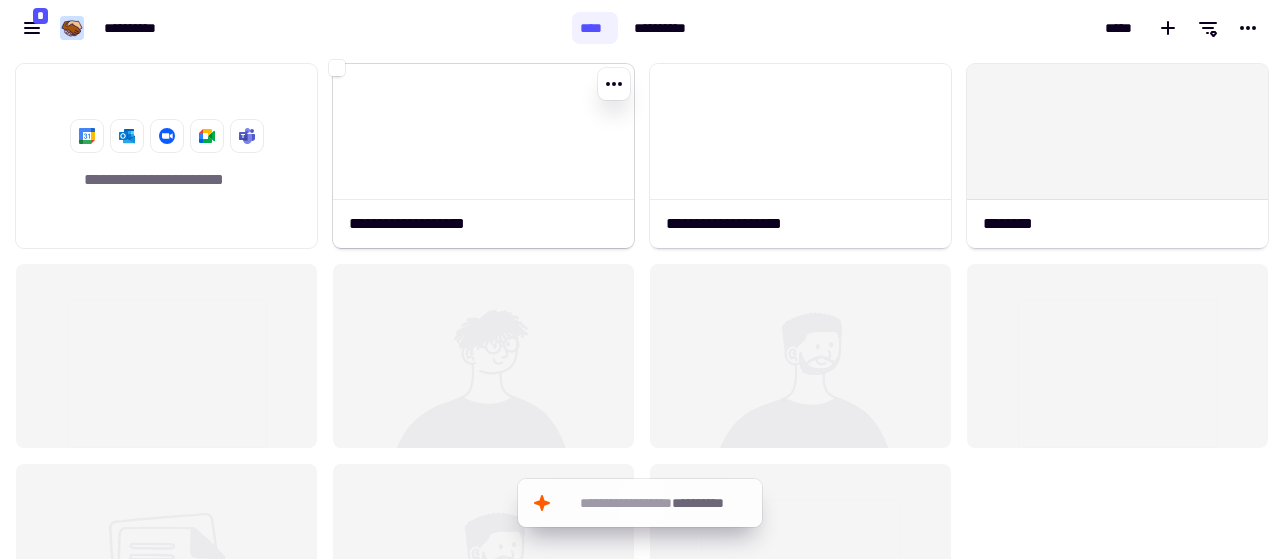 click 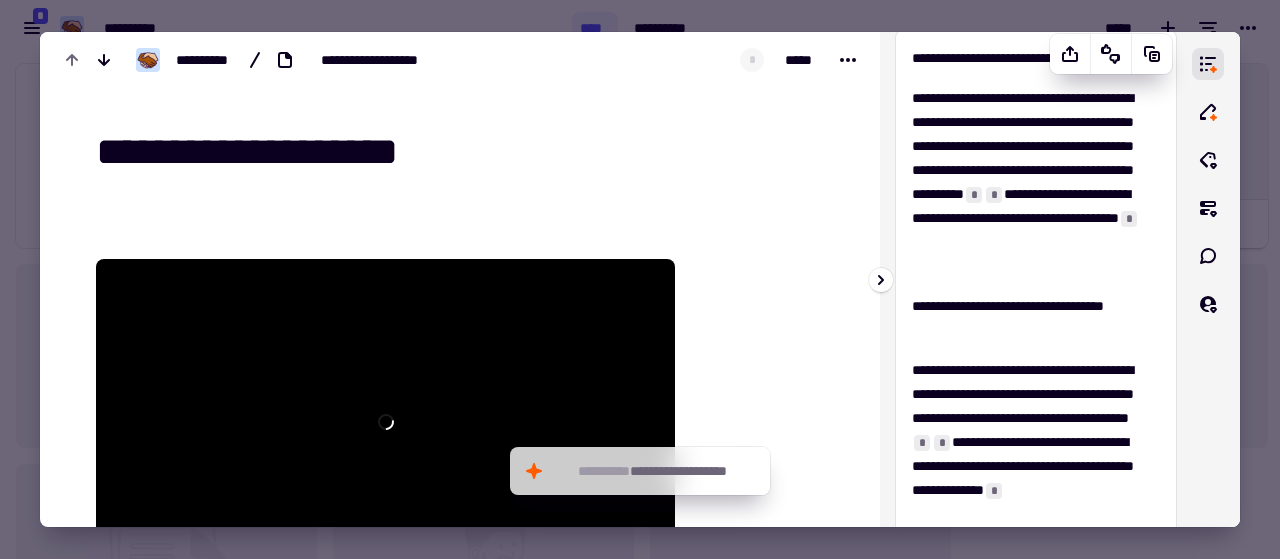scroll, scrollTop: 200, scrollLeft: 0, axis: vertical 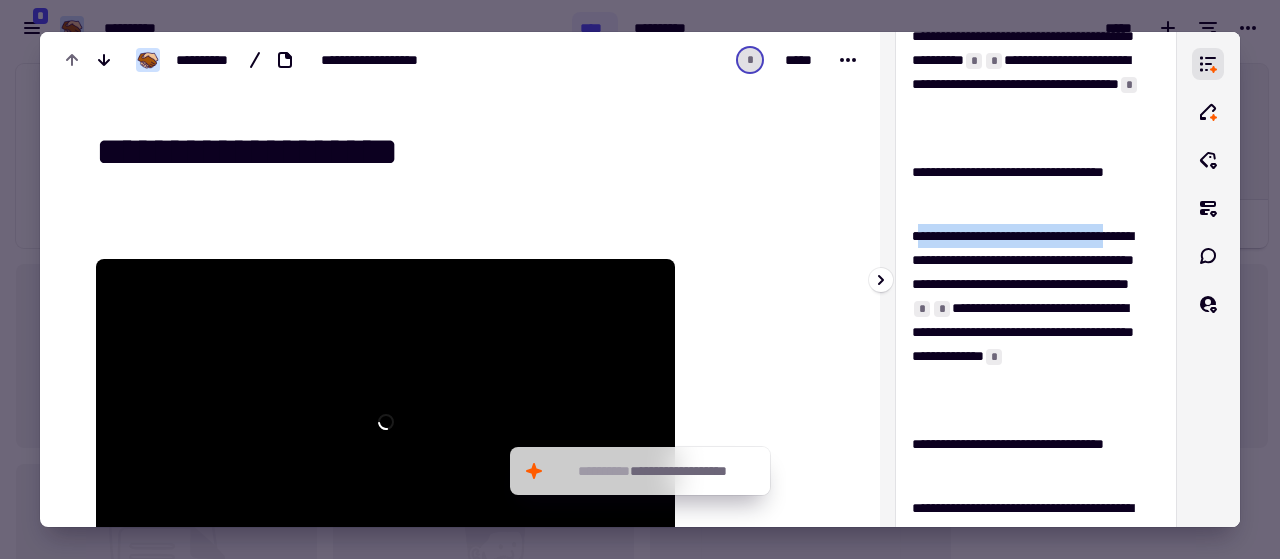 drag, startPoint x: 916, startPoint y: 235, endPoint x: 980, endPoint y: 262, distance: 69.46222 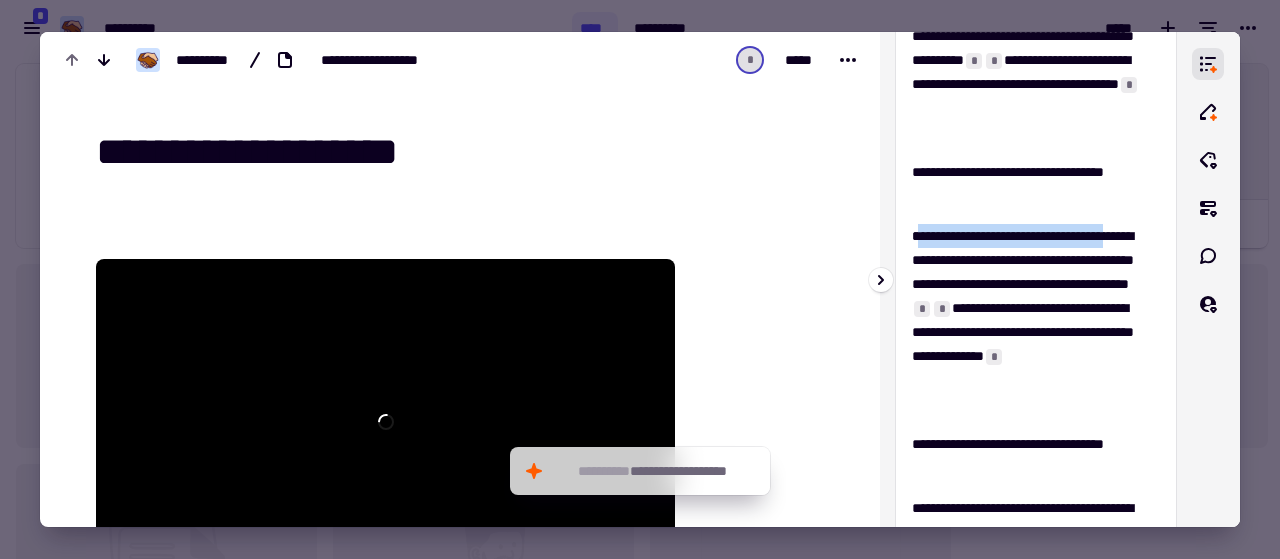 click on "[PHONE]" at bounding box center [1028, 320] 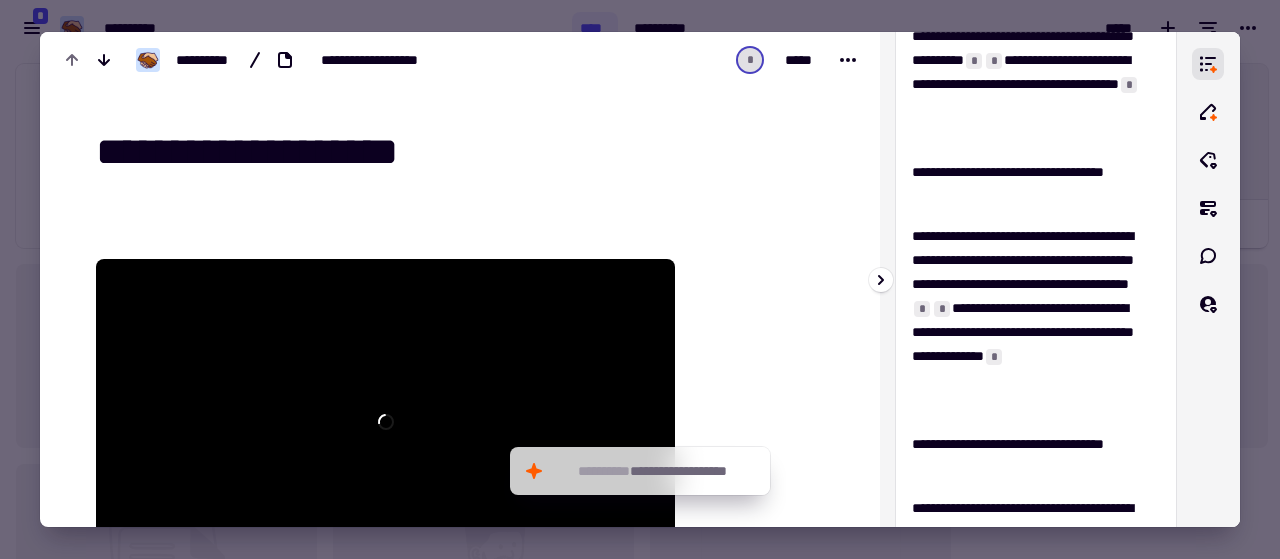 click on "[PHONE]" at bounding box center [1028, 320] 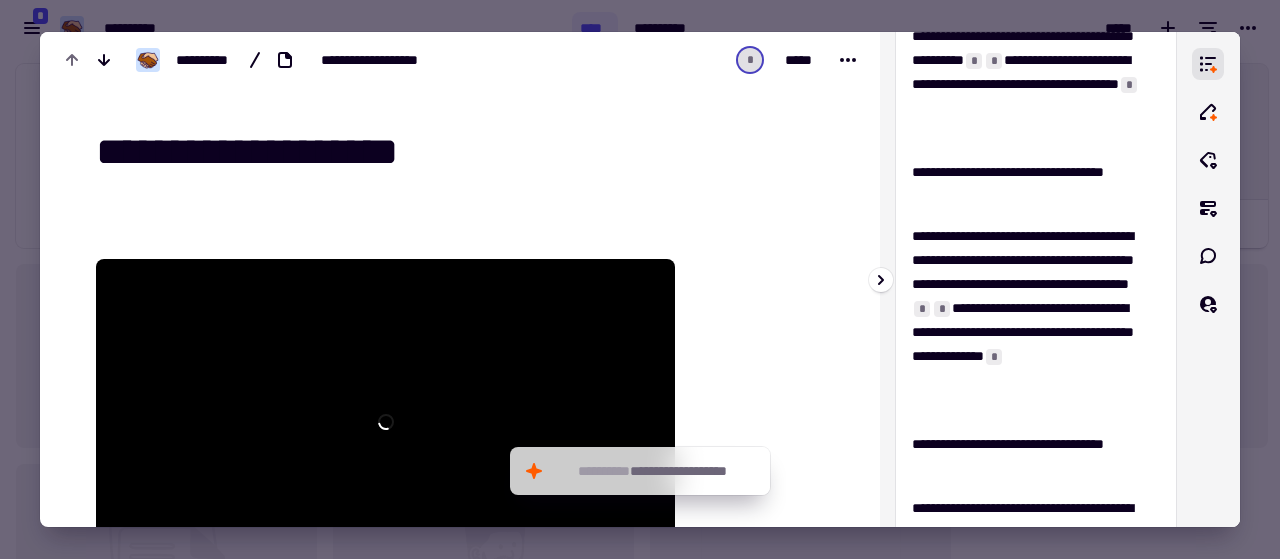 scroll, scrollTop: 333, scrollLeft: 0, axis: vertical 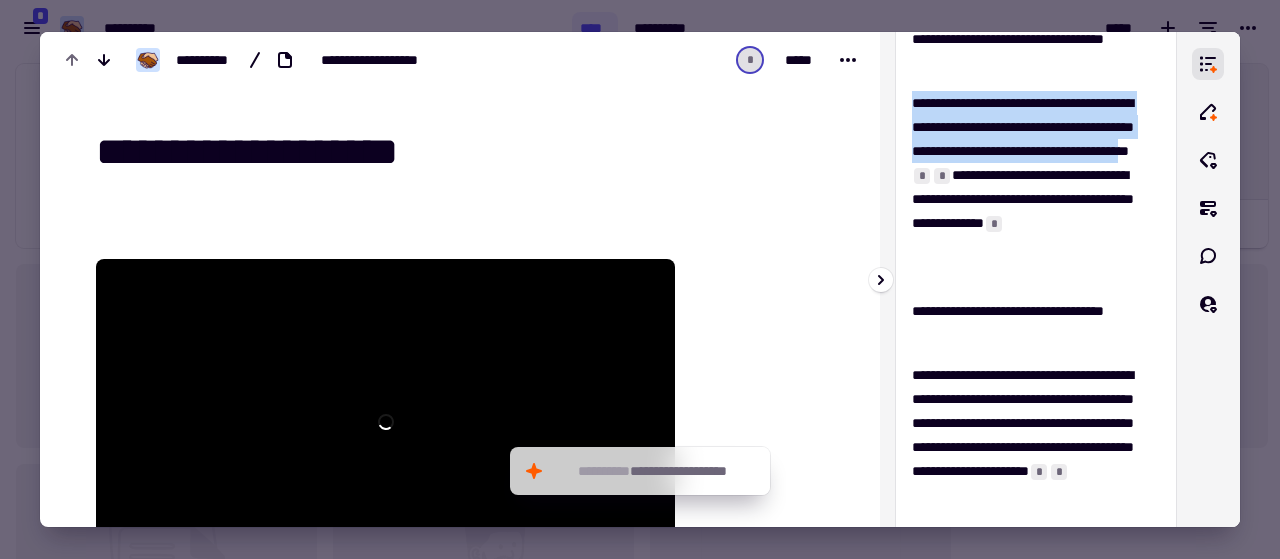 drag, startPoint x: 910, startPoint y: 91, endPoint x: 990, endPoint y: 203, distance: 137.6372 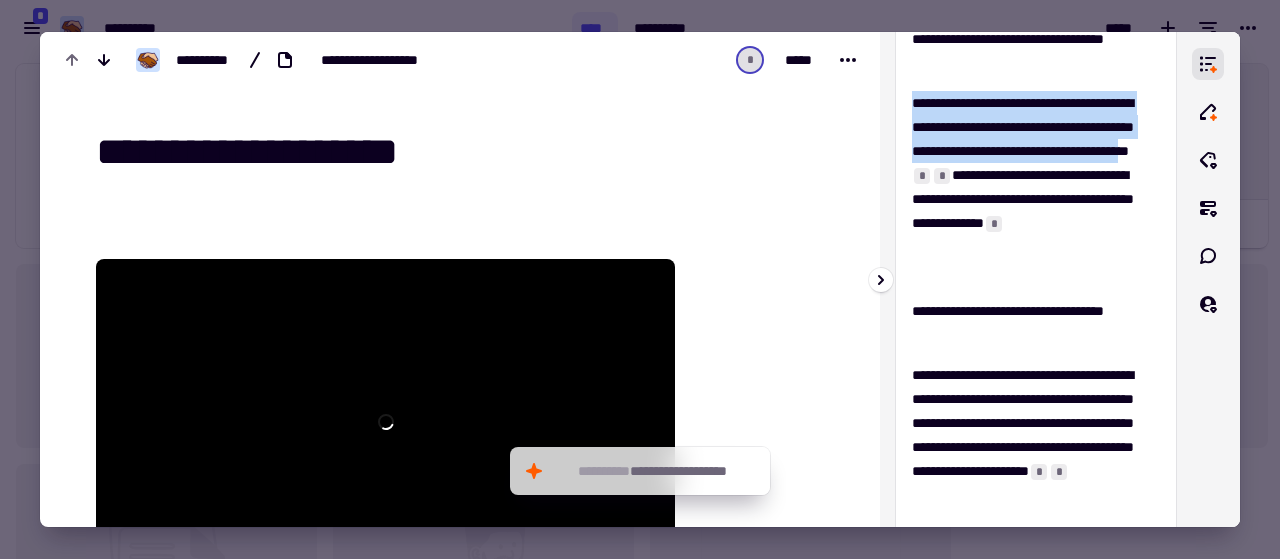 click on "**********" at bounding box center [1036, 341] 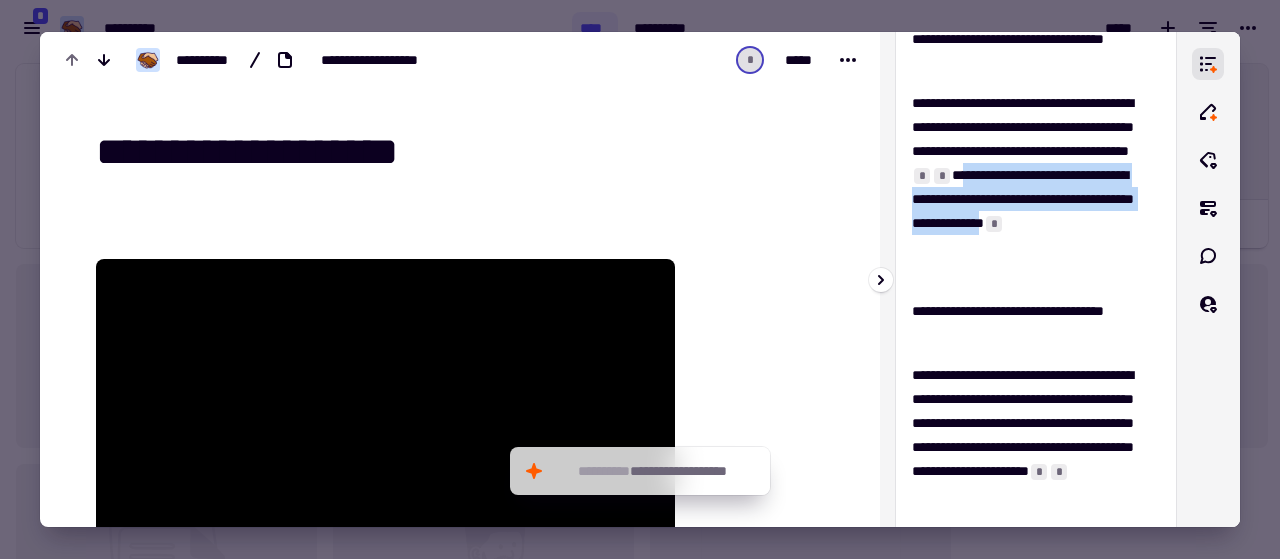 drag, startPoint x: 1050, startPoint y: 201, endPoint x: 1004, endPoint y: 278, distance: 89.693924 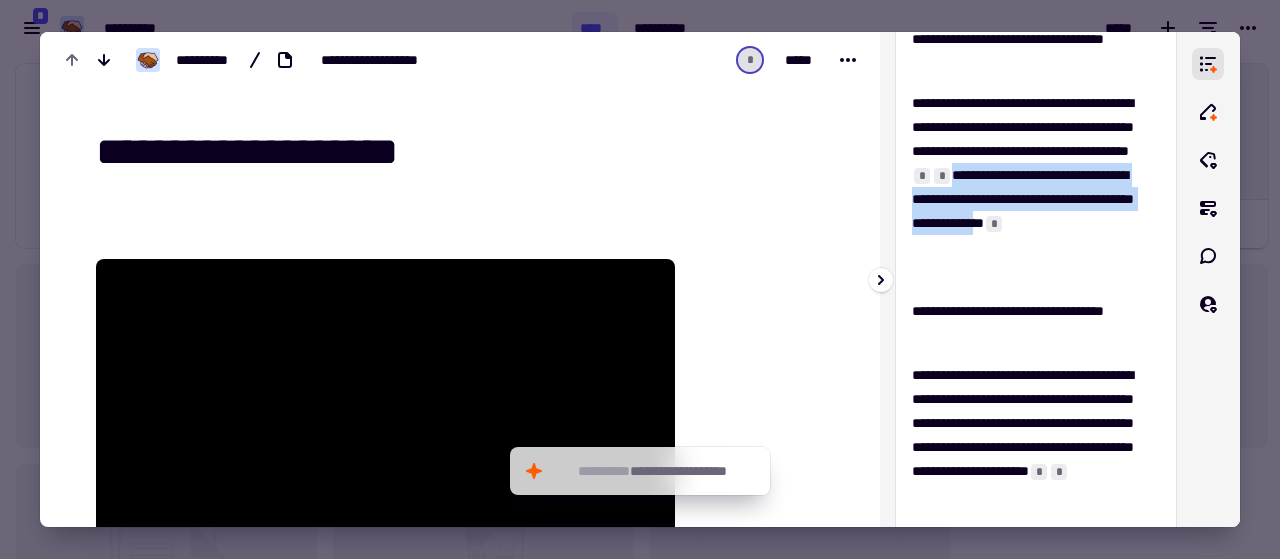 drag, startPoint x: 926, startPoint y: 241, endPoint x: 1001, endPoint y: 279, distance: 84.07735 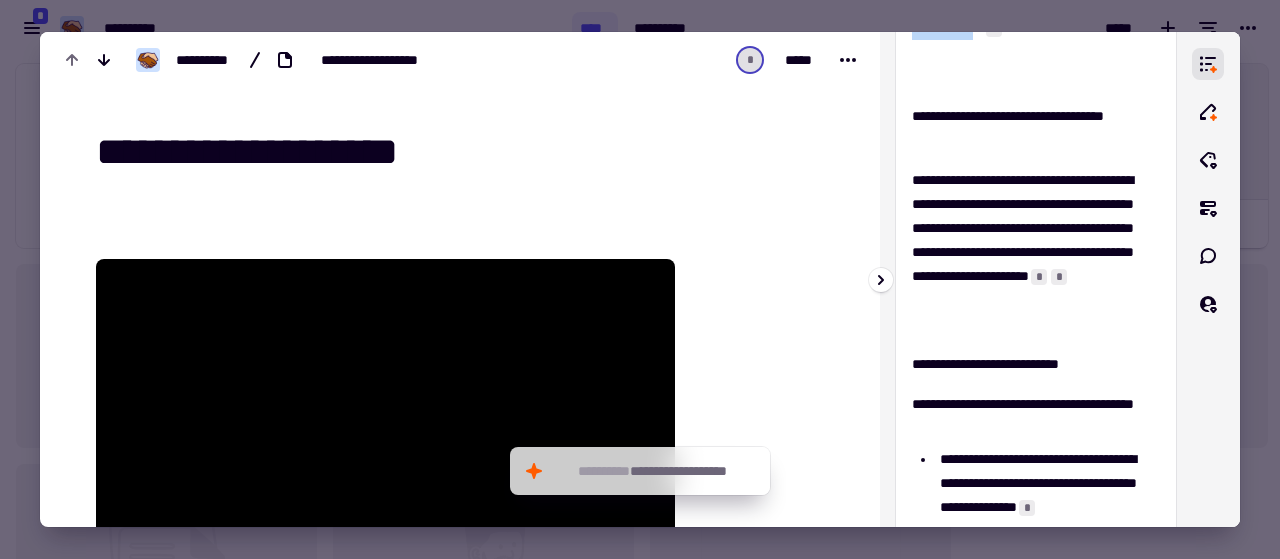 scroll, scrollTop: 533, scrollLeft: 0, axis: vertical 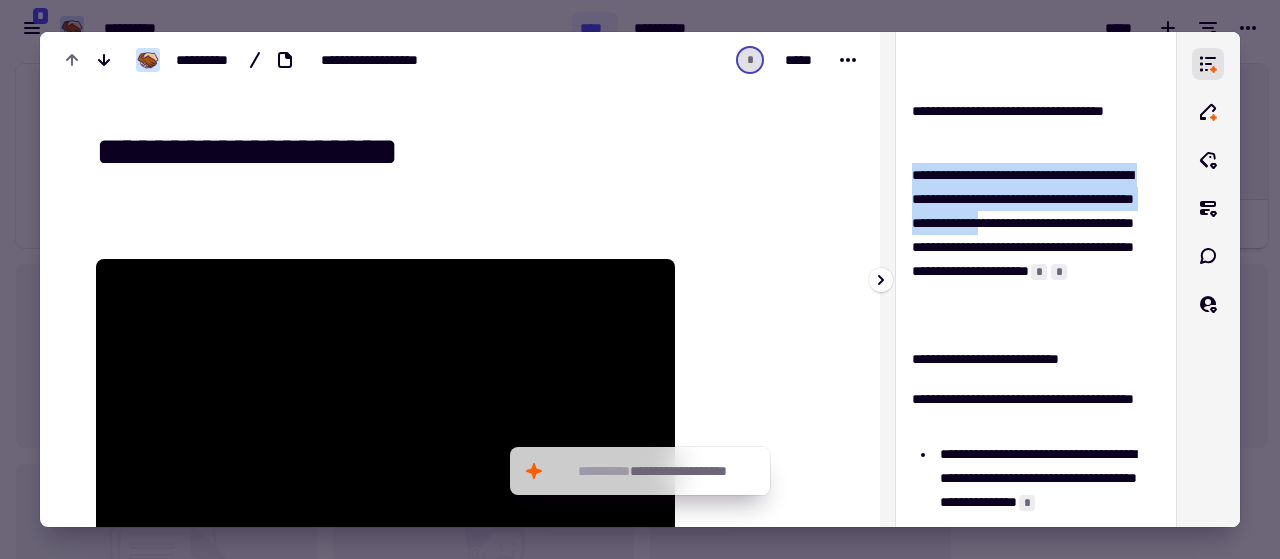 drag, startPoint x: 911, startPoint y: 173, endPoint x: 1130, endPoint y: 229, distance: 226.04646 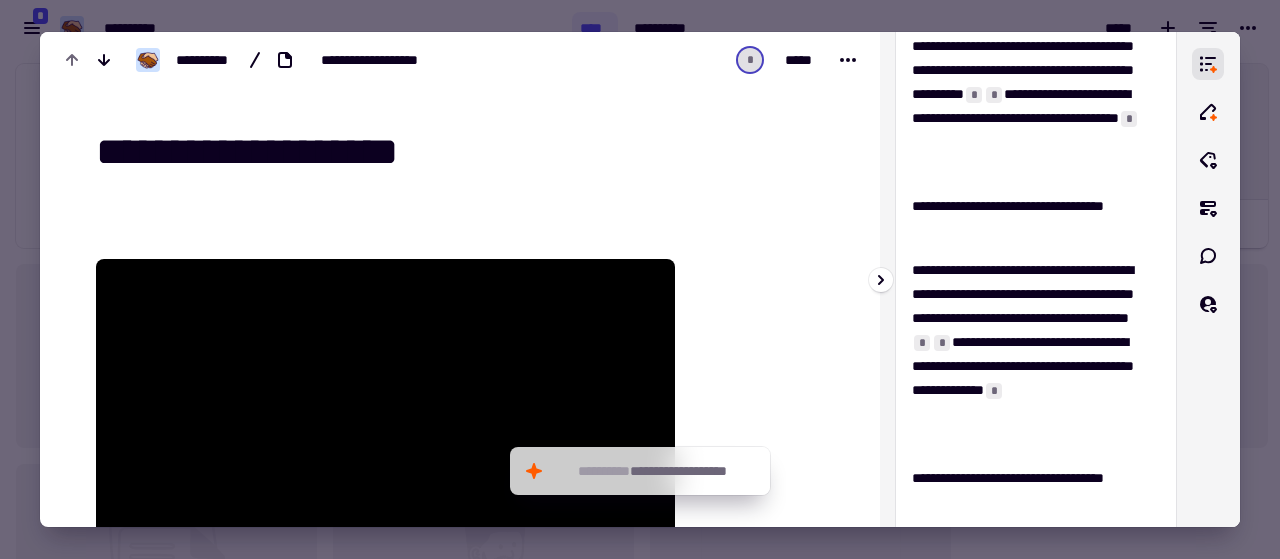 scroll, scrollTop: 266, scrollLeft: 0, axis: vertical 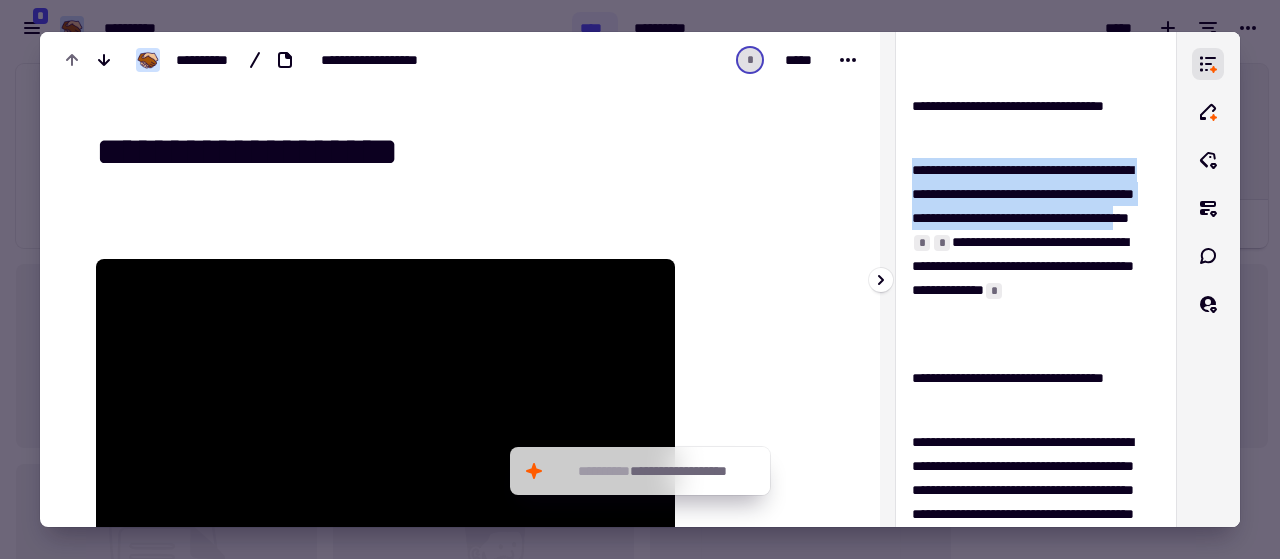 drag, startPoint x: 913, startPoint y: 167, endPoint x: 986, endPoint y: 261, distance: 119.01681 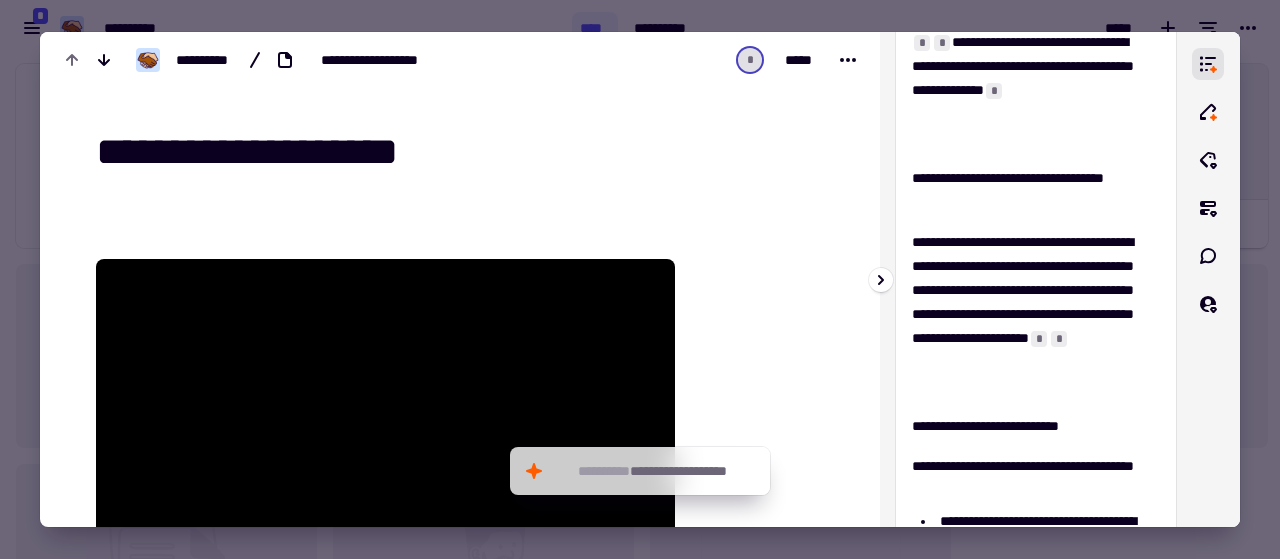scroll, scrollTop: 533, scrollLeft: 0, axis: vertical 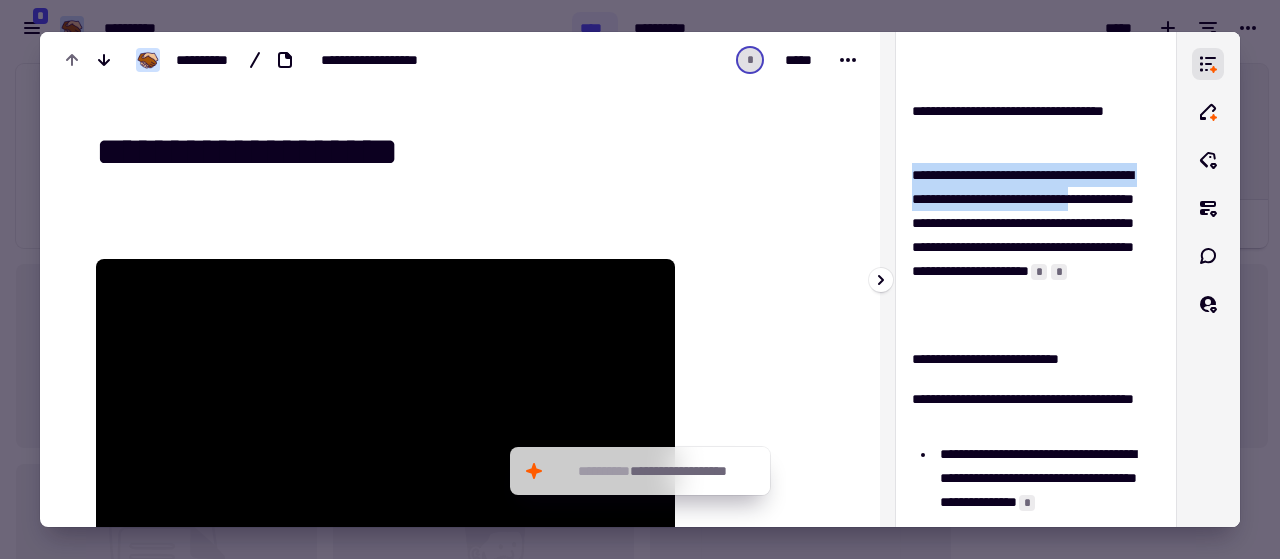 drag, startPoint x: 916, startPoint y: 175, endPoint x: 972, endPoint y: 220, distance: 71.8401 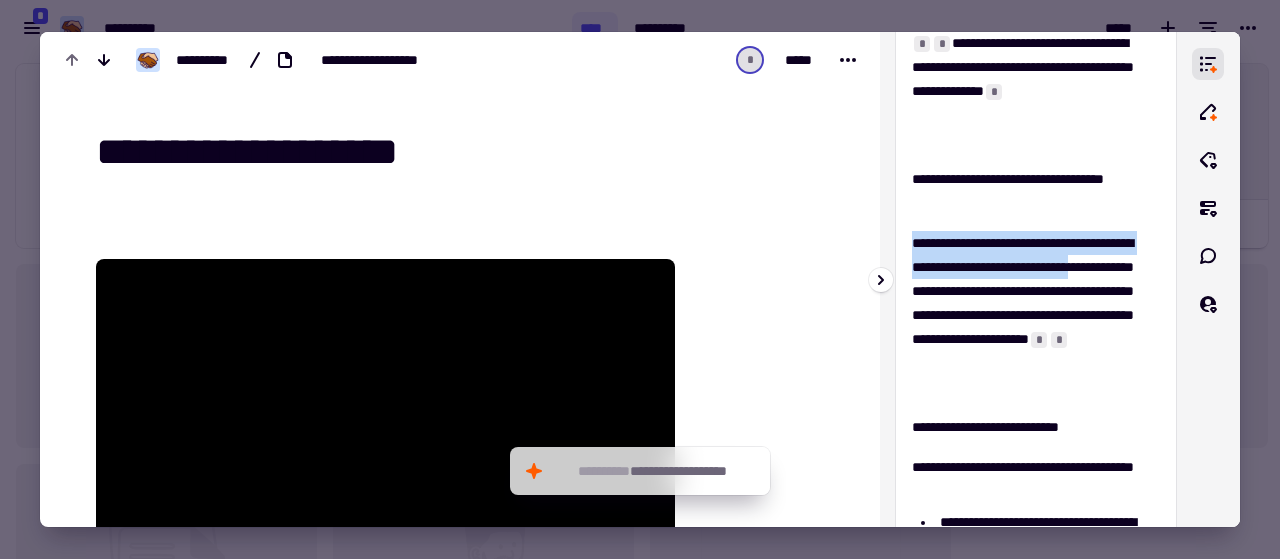 scroll, scrollTop: 198, scrollLeft: 0, axis: vertical 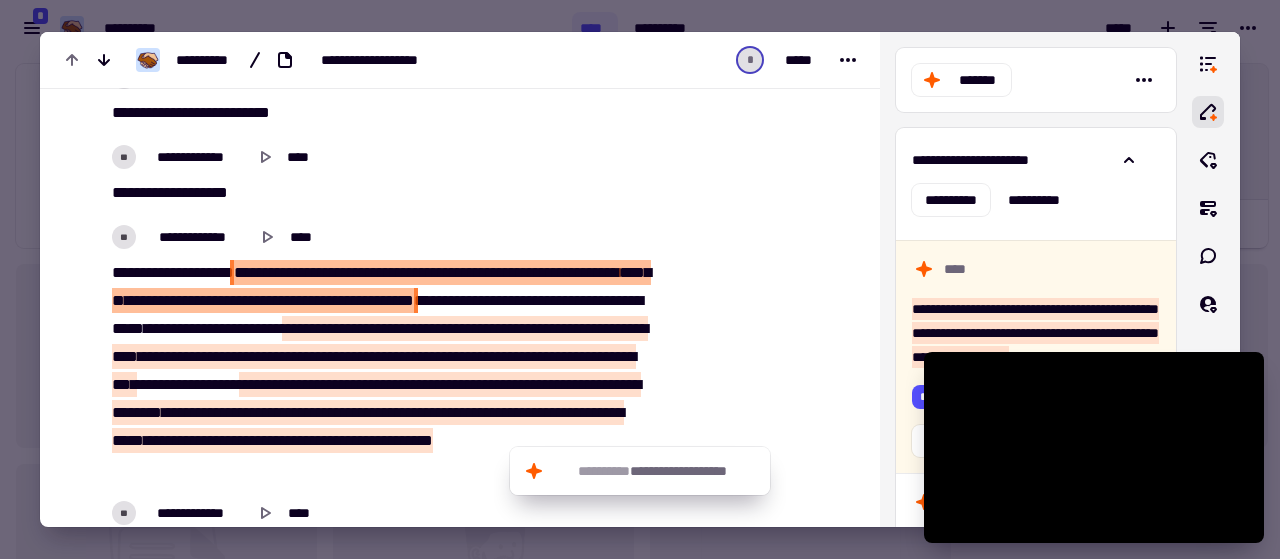 drag, startPoint x: 256, startPoint y: 271, endPoint x: 560, endPoint y: 275, distance: 304.0263 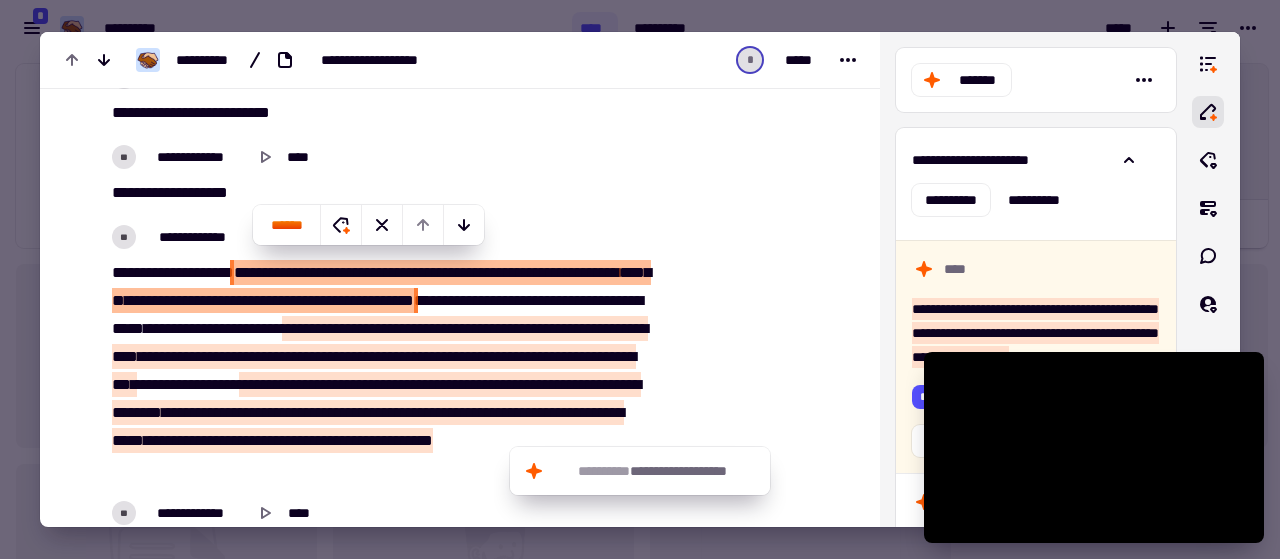 click on "*******" at bounding box center (370, 272) 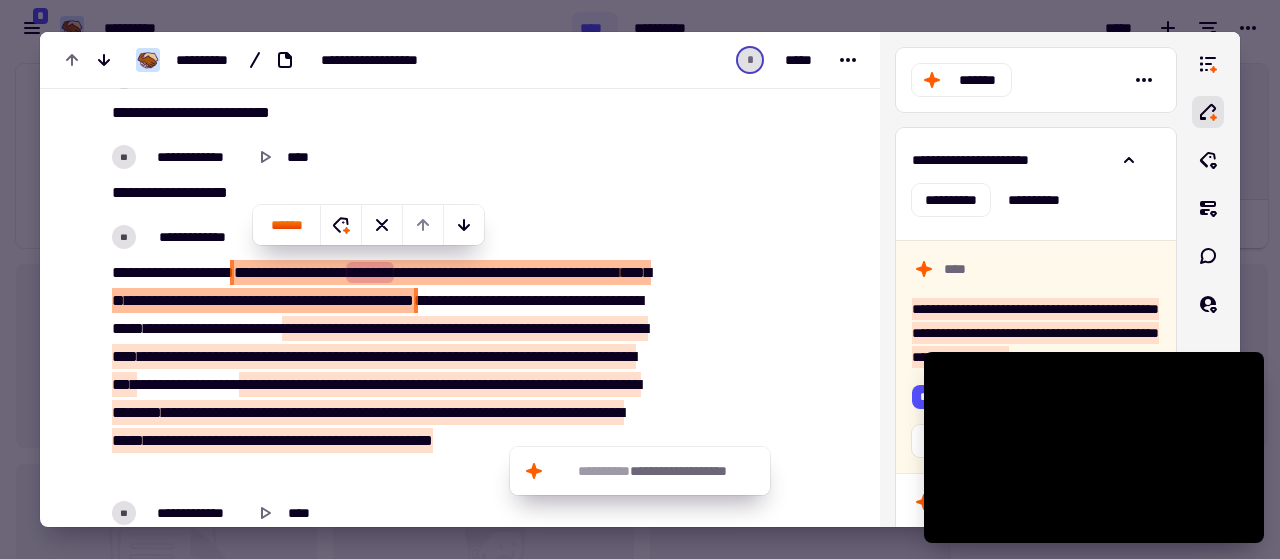 scroll, scrollTop: 3933, scrollLeft: 0, axis: vertical 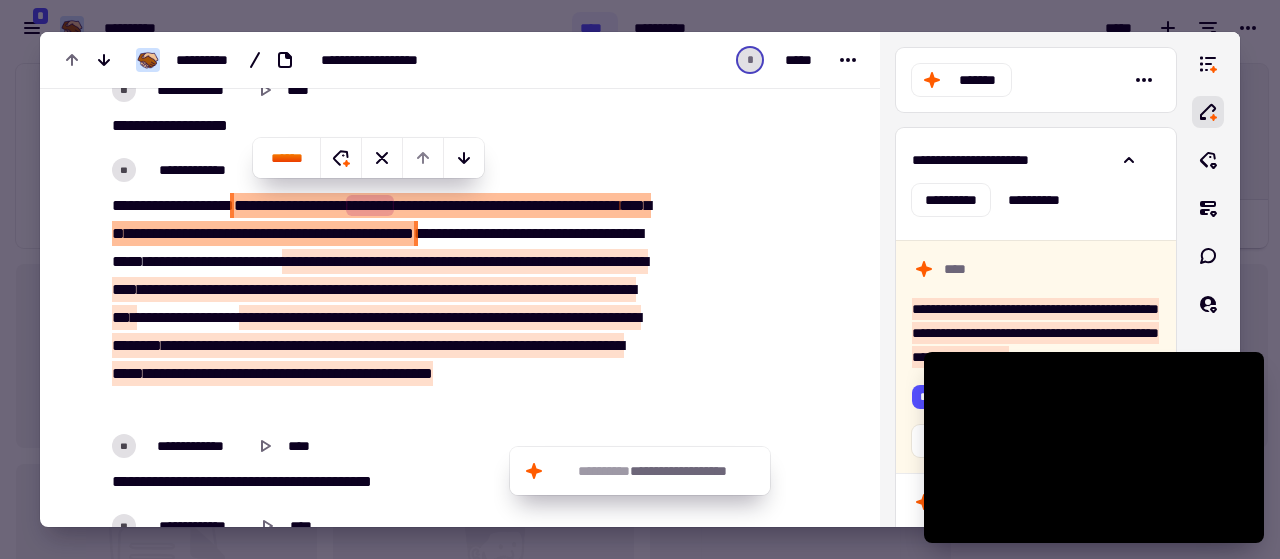 click 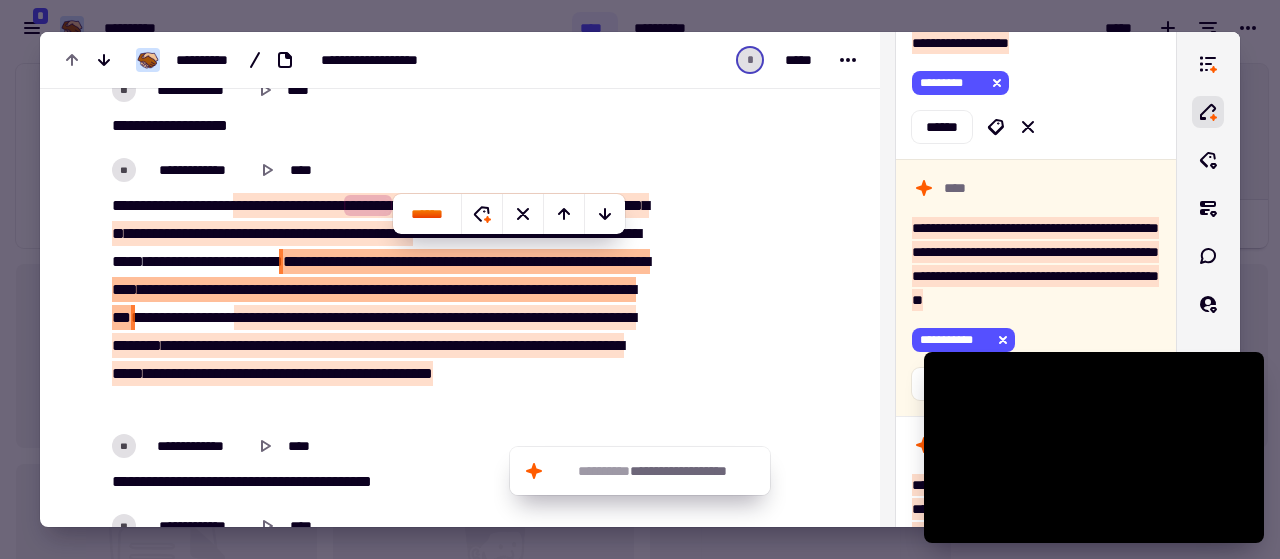 scroll, scrollTop: 464, scrollLeft: 0, axis: vertical 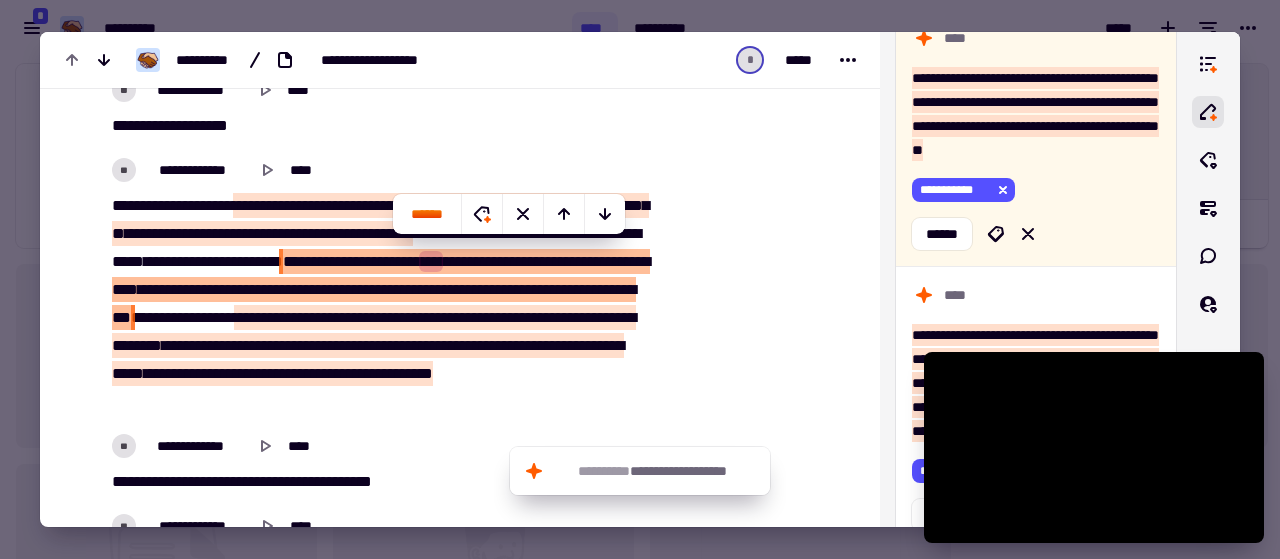 click on "*****" at bounding box center (266, 205) 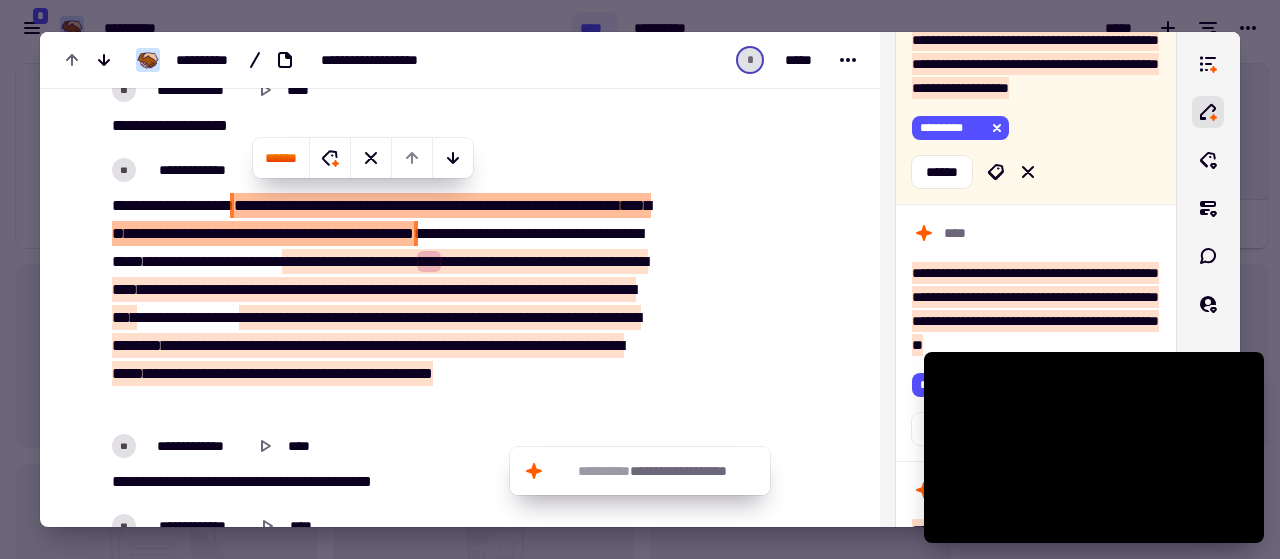 type on "******" 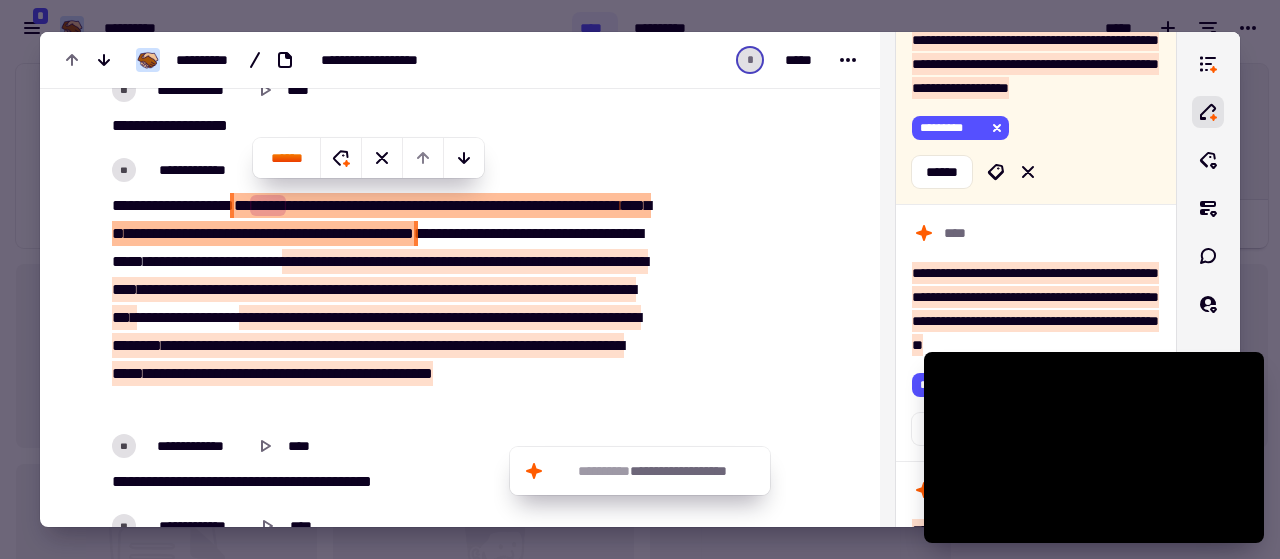 scroll, scrollTop: 208, scrollLeft: 0, axis: vertical 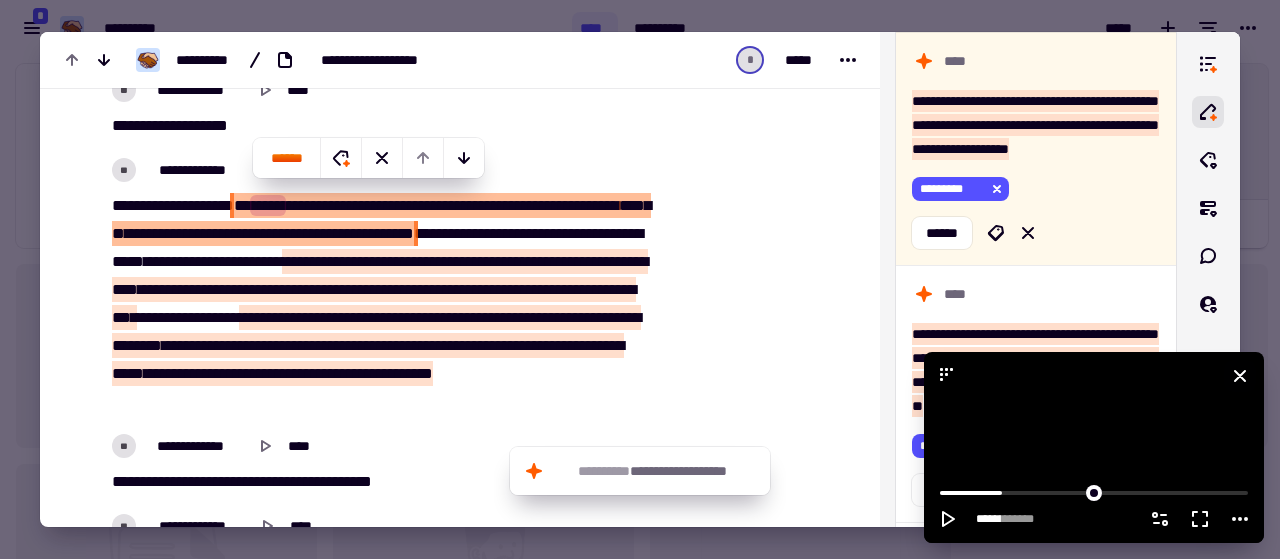 click 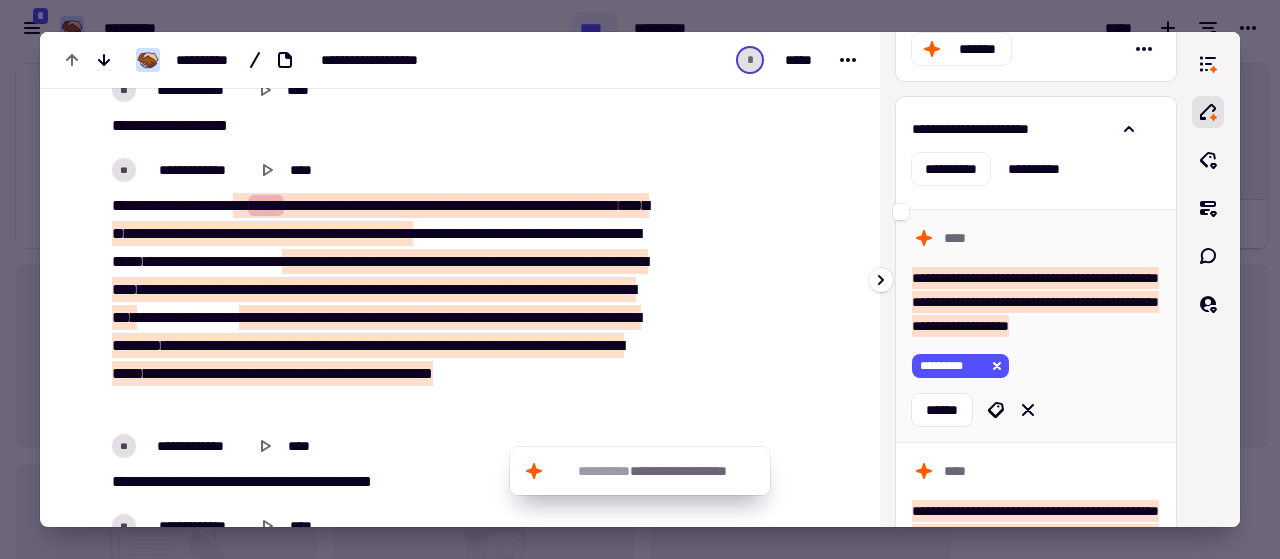 scroll, scrollTop: 0, scrollLeft: 0, axis: both 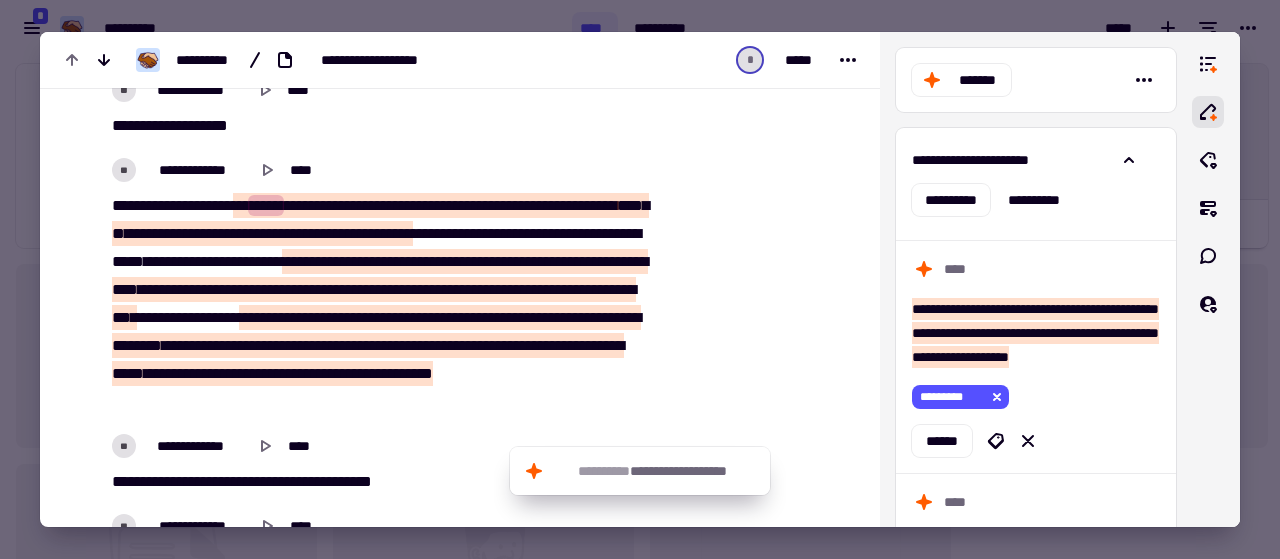 click at bounding box center [763, 3022] 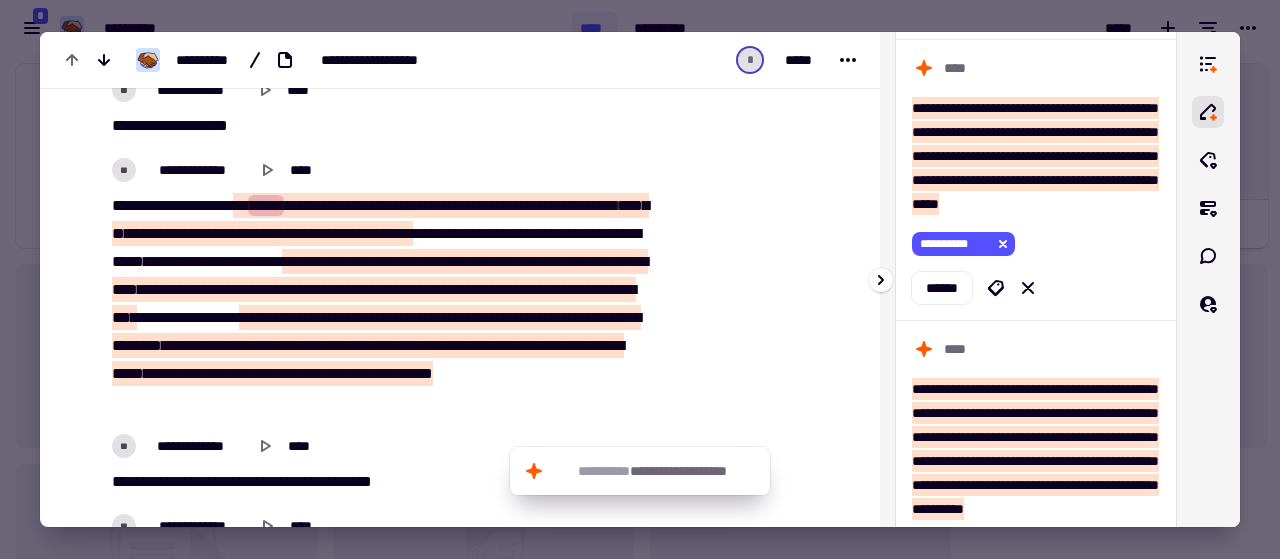 scroll, scrollTop: 0, scrollLeft: 0, axis: both 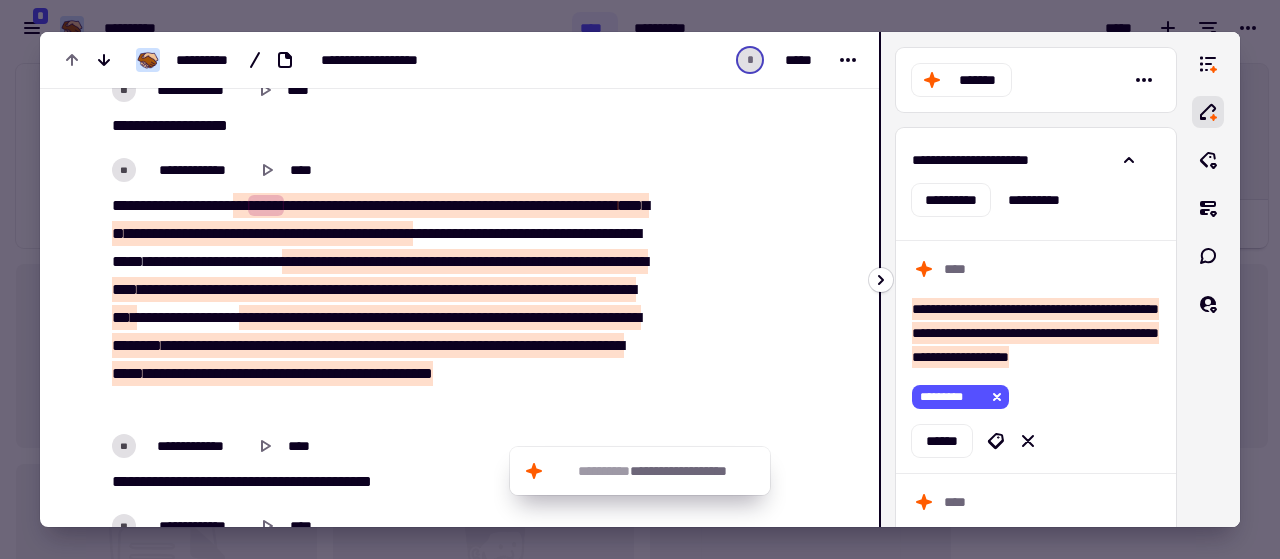click 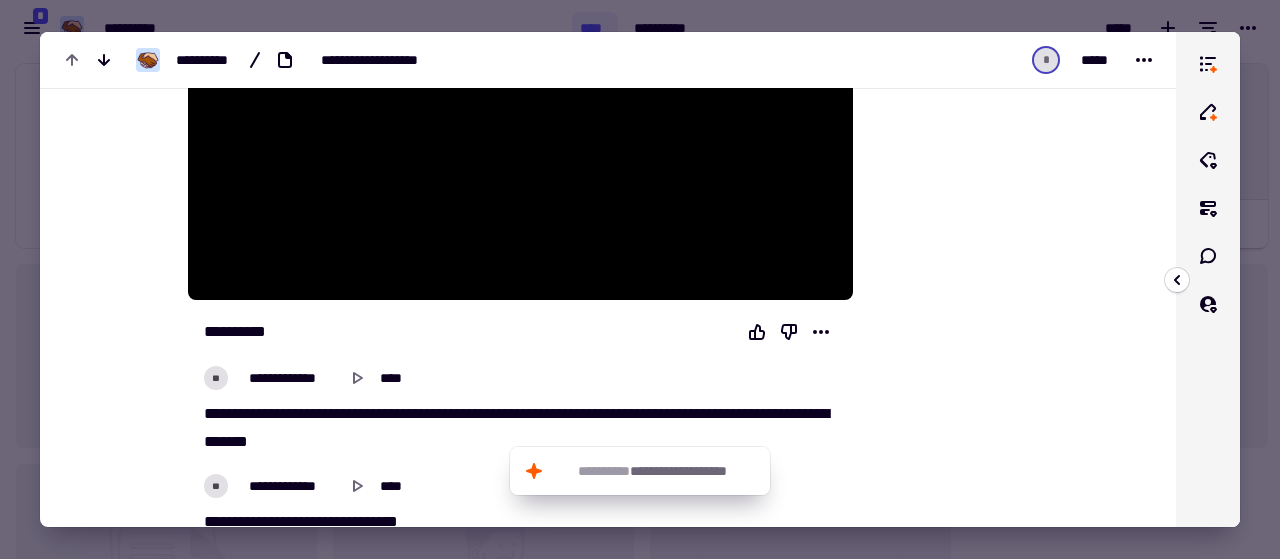 scroll, scrollTop: 733, scrollLeft: 0, axis: vertical 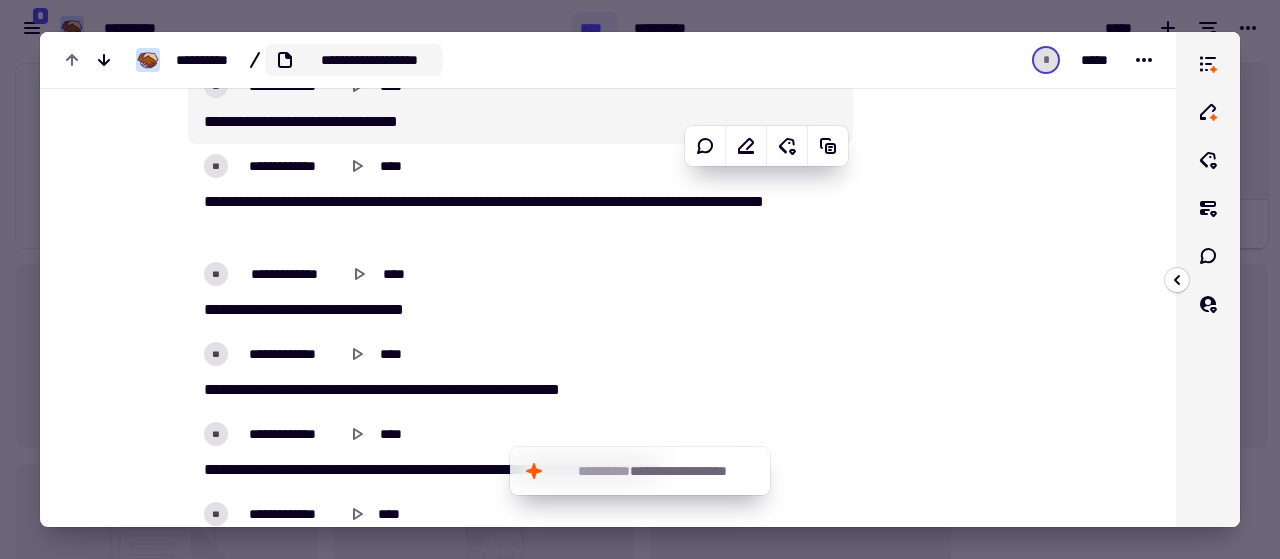 click on "**********" 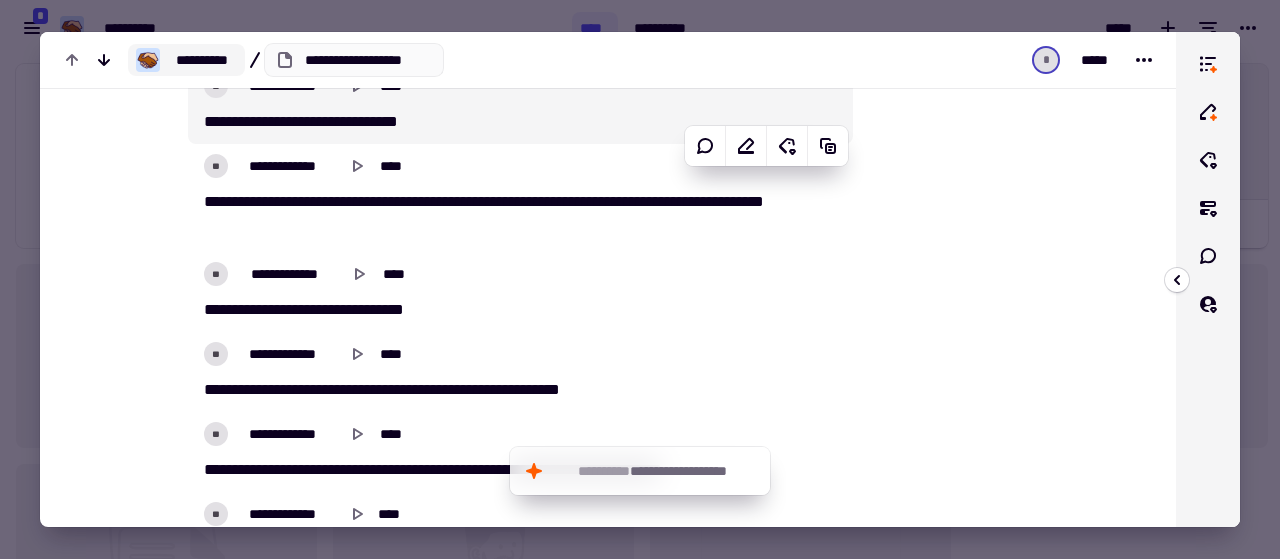 click on "**********" 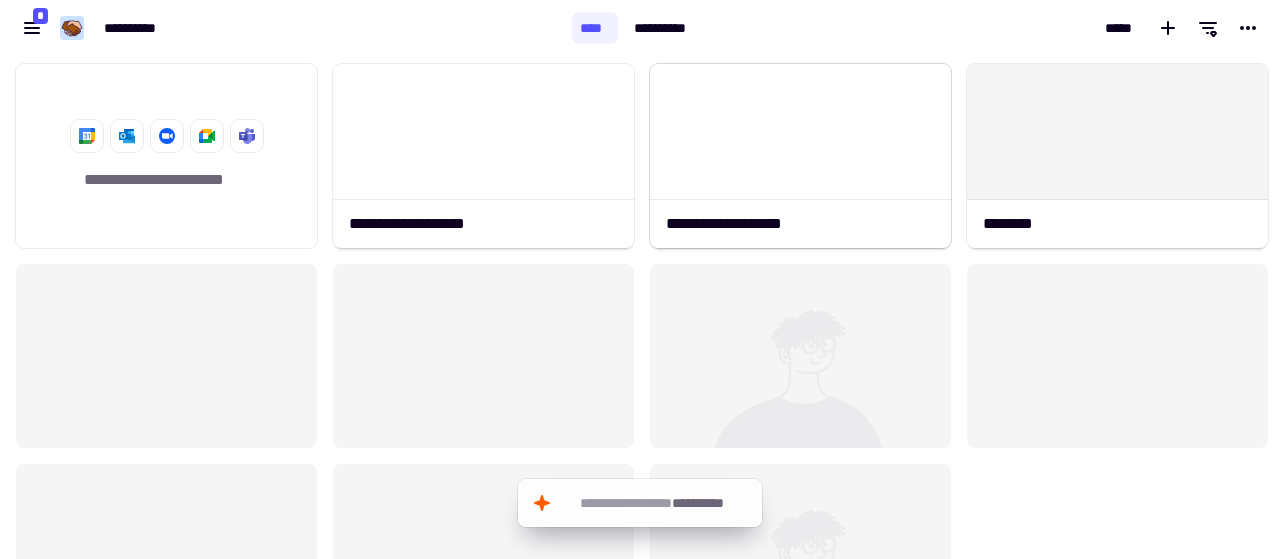 scroll, scrollTop: 16, scrollLeft: 16, axis: both 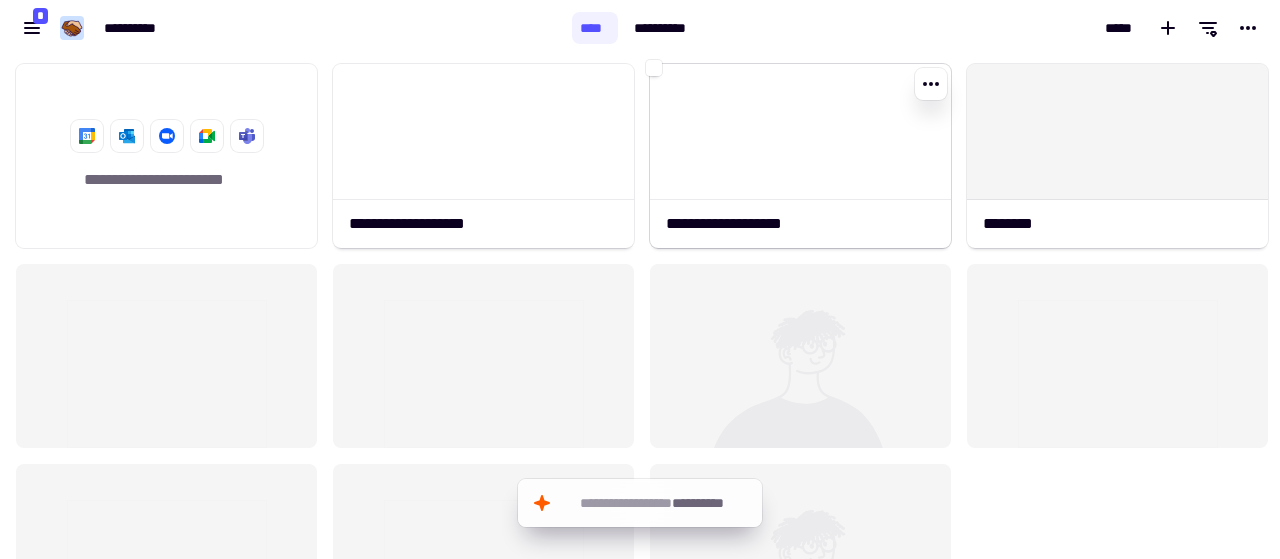 click 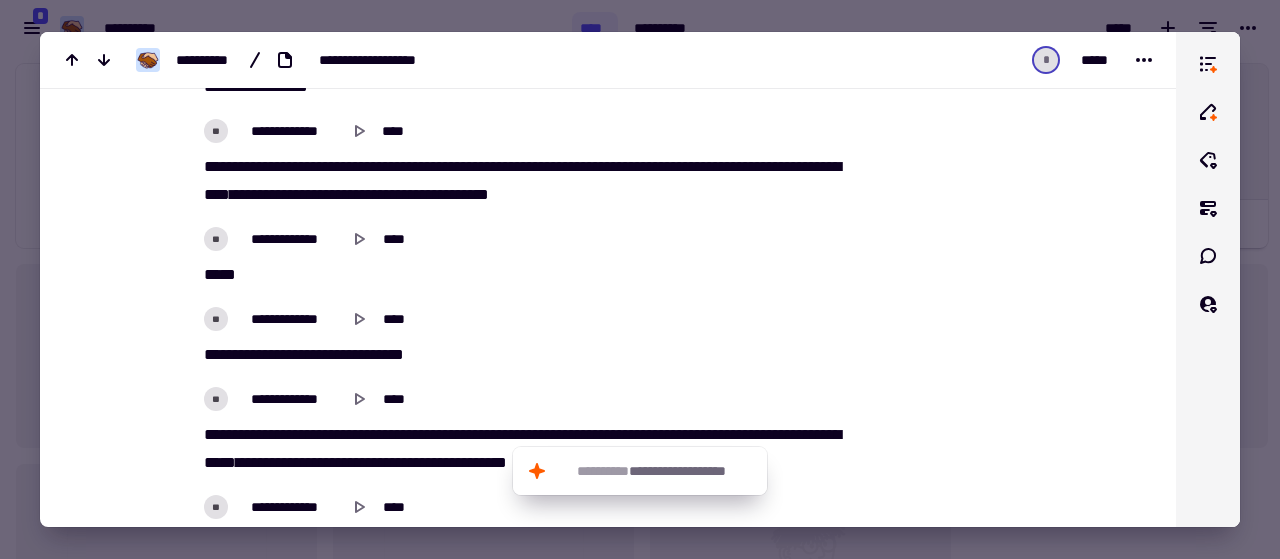 scroll, scrollTop: 1320, scrollLeft: 0, axis: vertical 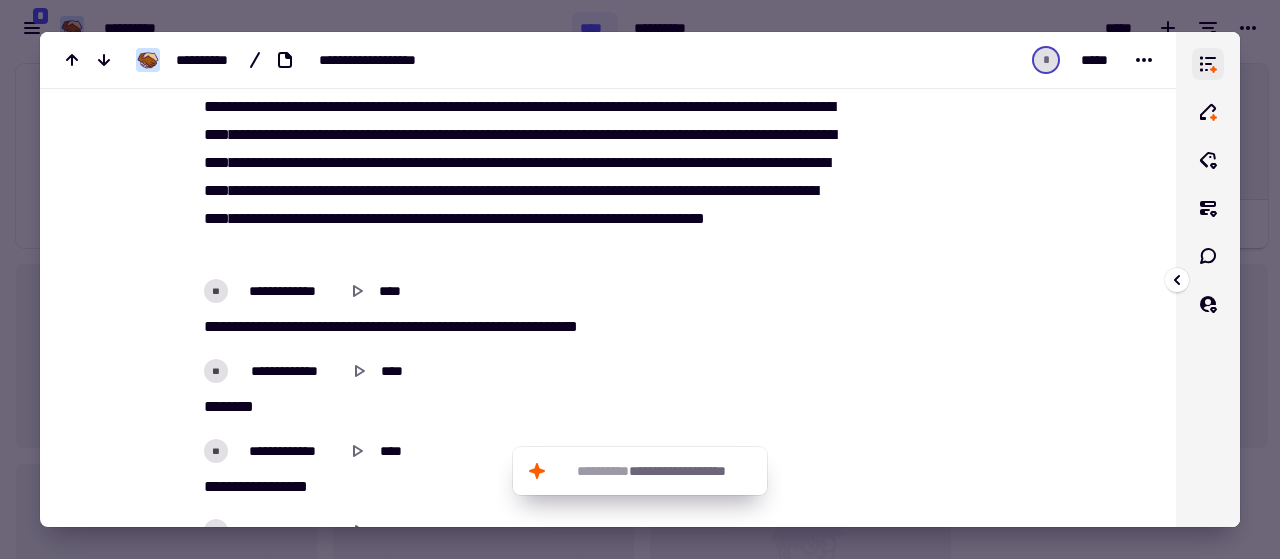 click 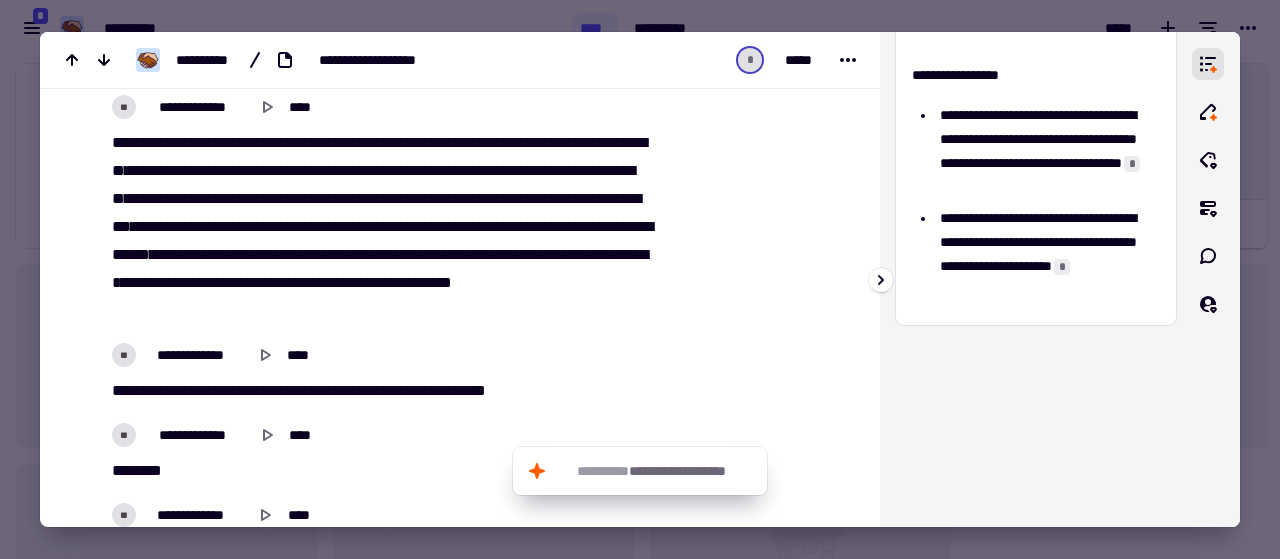 scroll, scrollTop: 532, scrollLeft: 0, axis: vertical 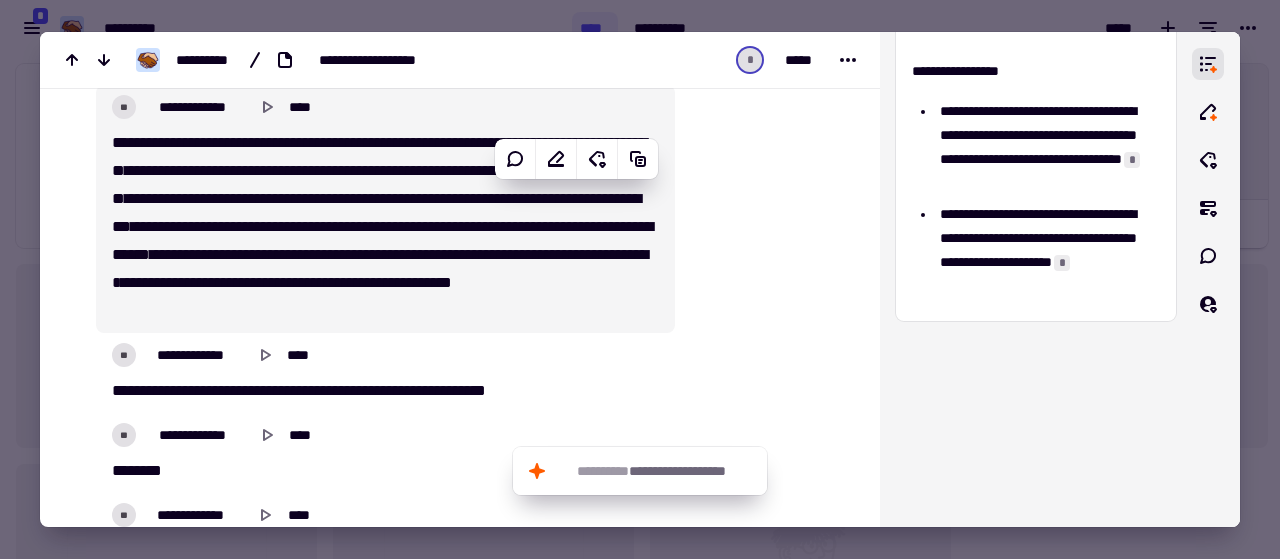 click at bounding box center [640, 279] 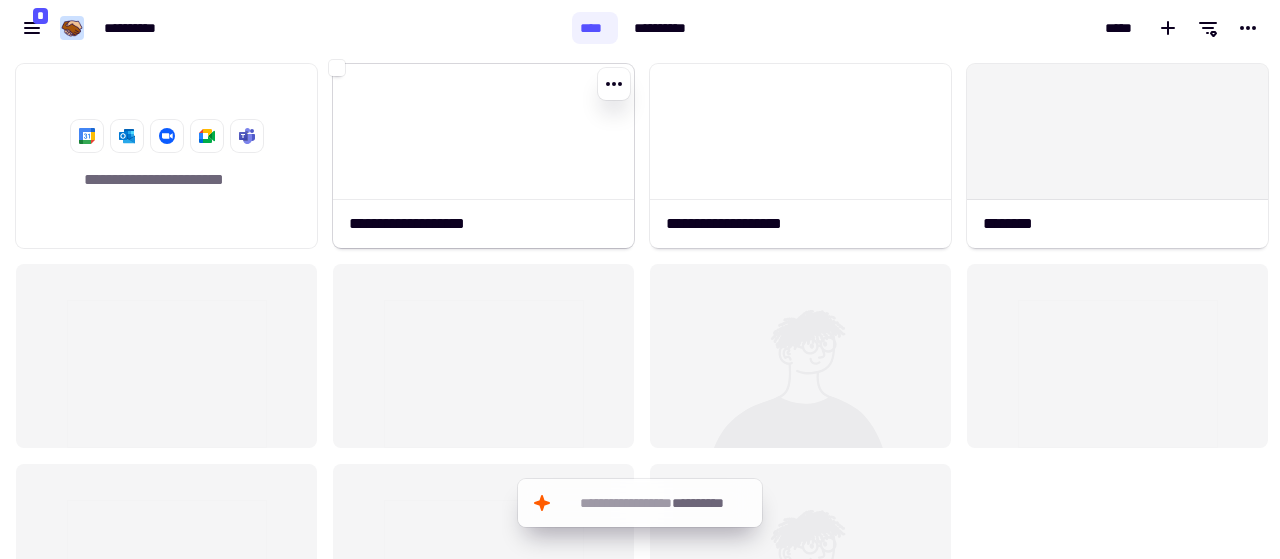 click 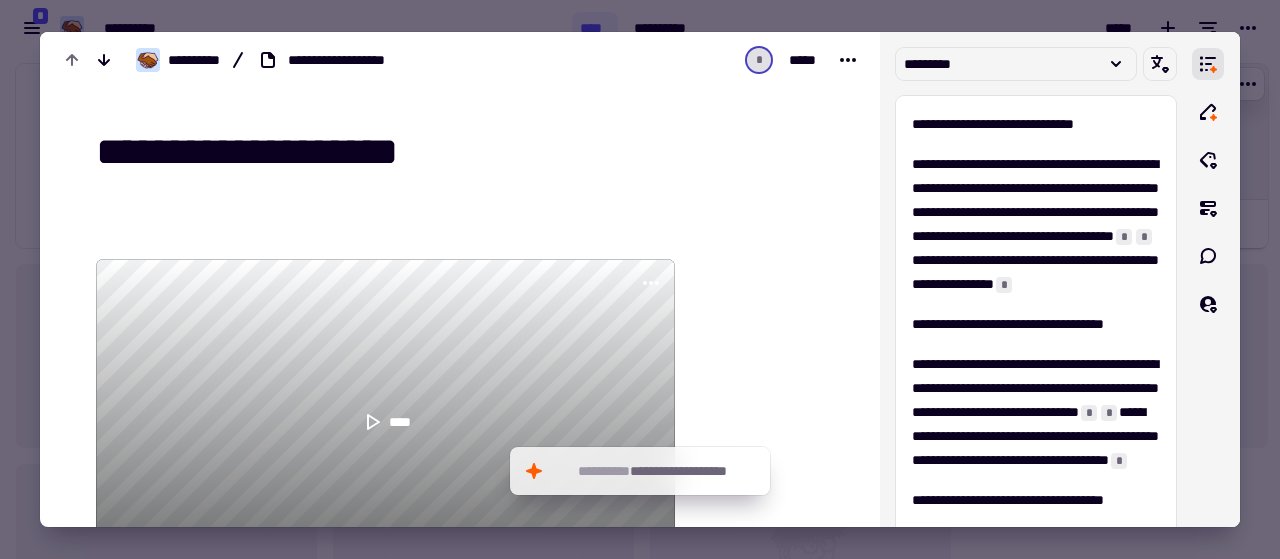 click on "**********" at bounding box center [472, 153] 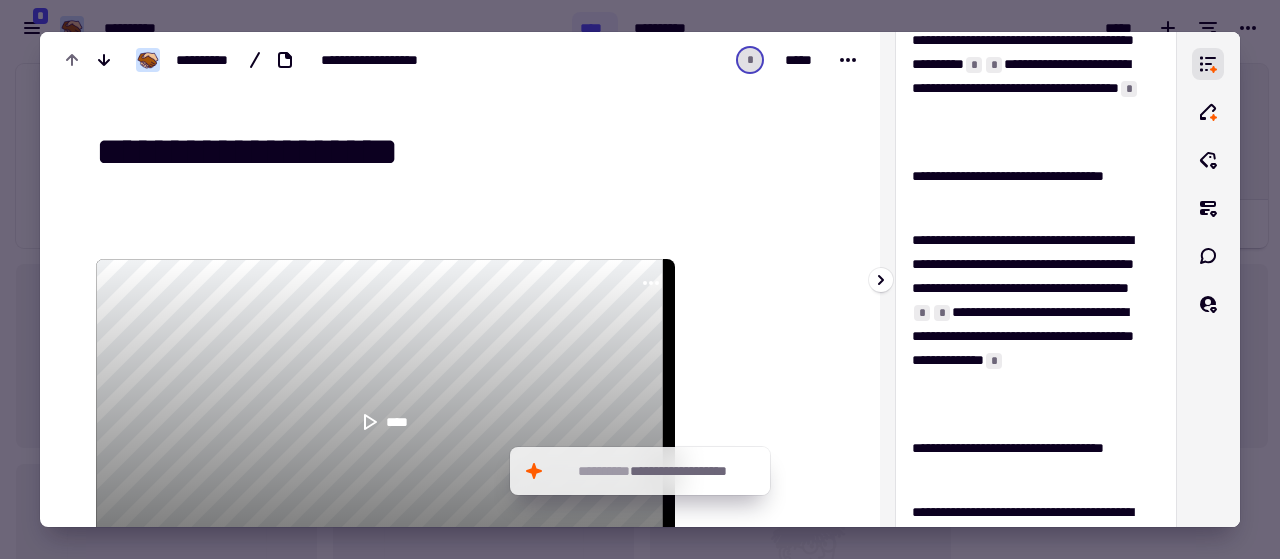 scroll, scrollTop: 333, scrollLeft: 0, axis: vertical 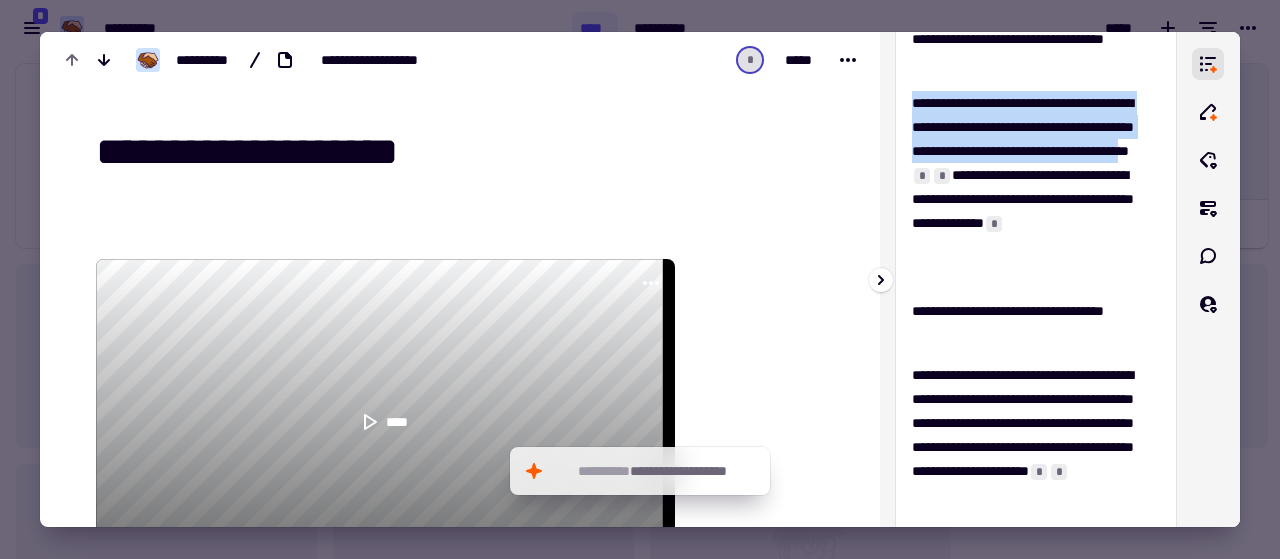 drag, startPoint x: 914, startPoint y: 100, endPoint x: 988, endPoint y: 208, distance: 130.91983 